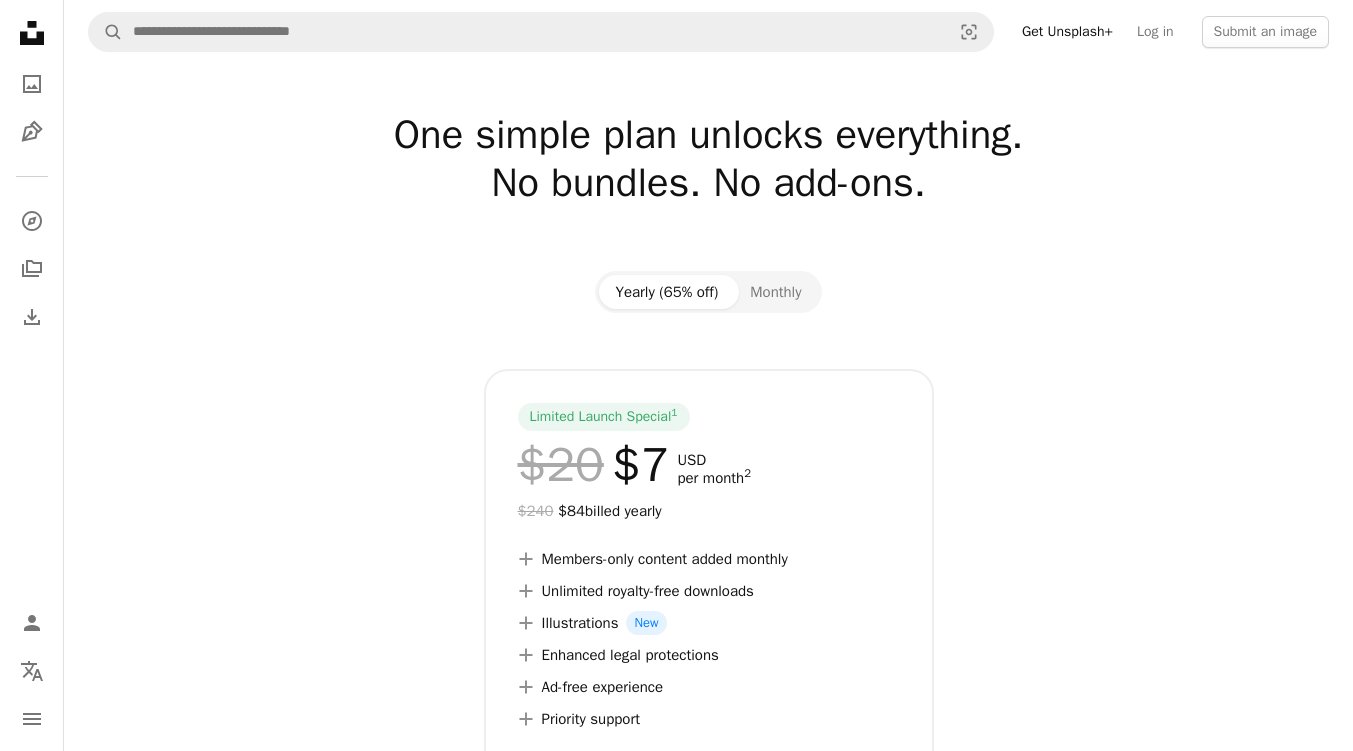 scroll, scrollTop: 100, scrollLeft: 0, axis: vertical 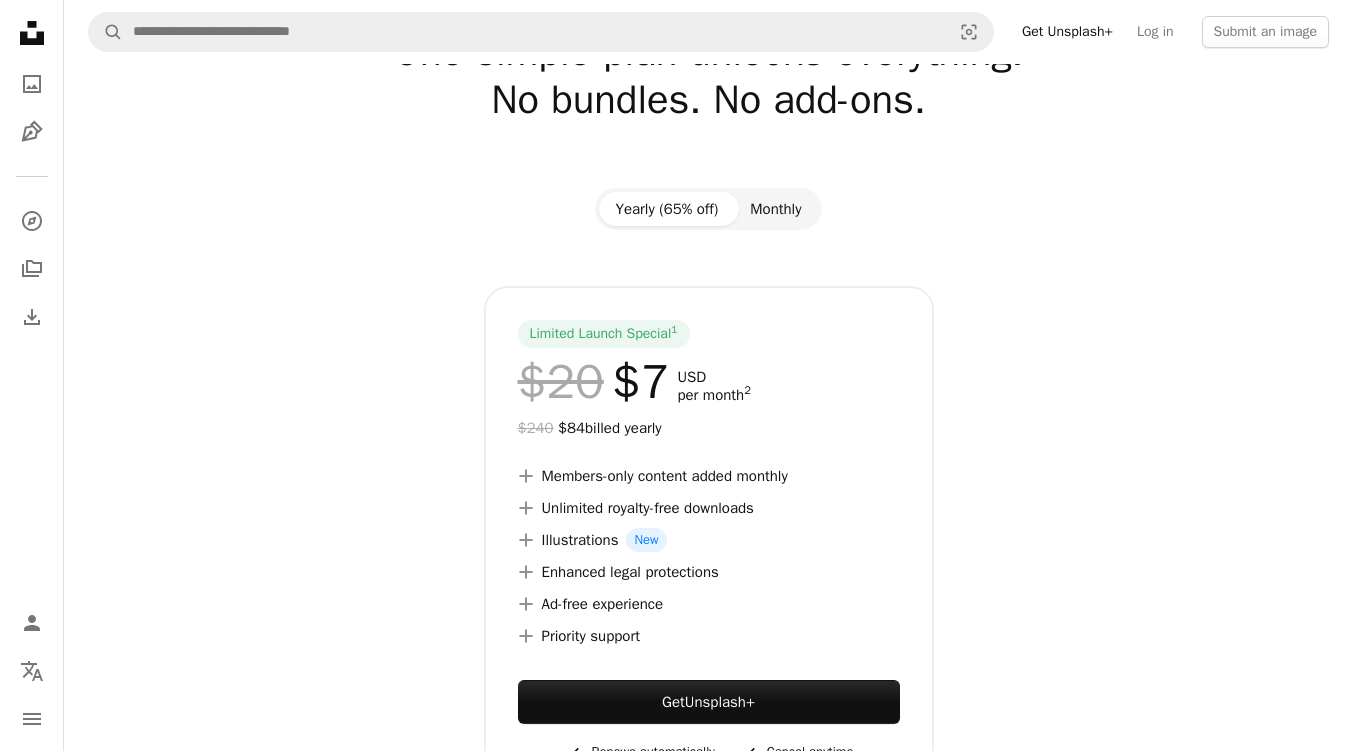 click on "Monthly" at bounding box center [775, 209] 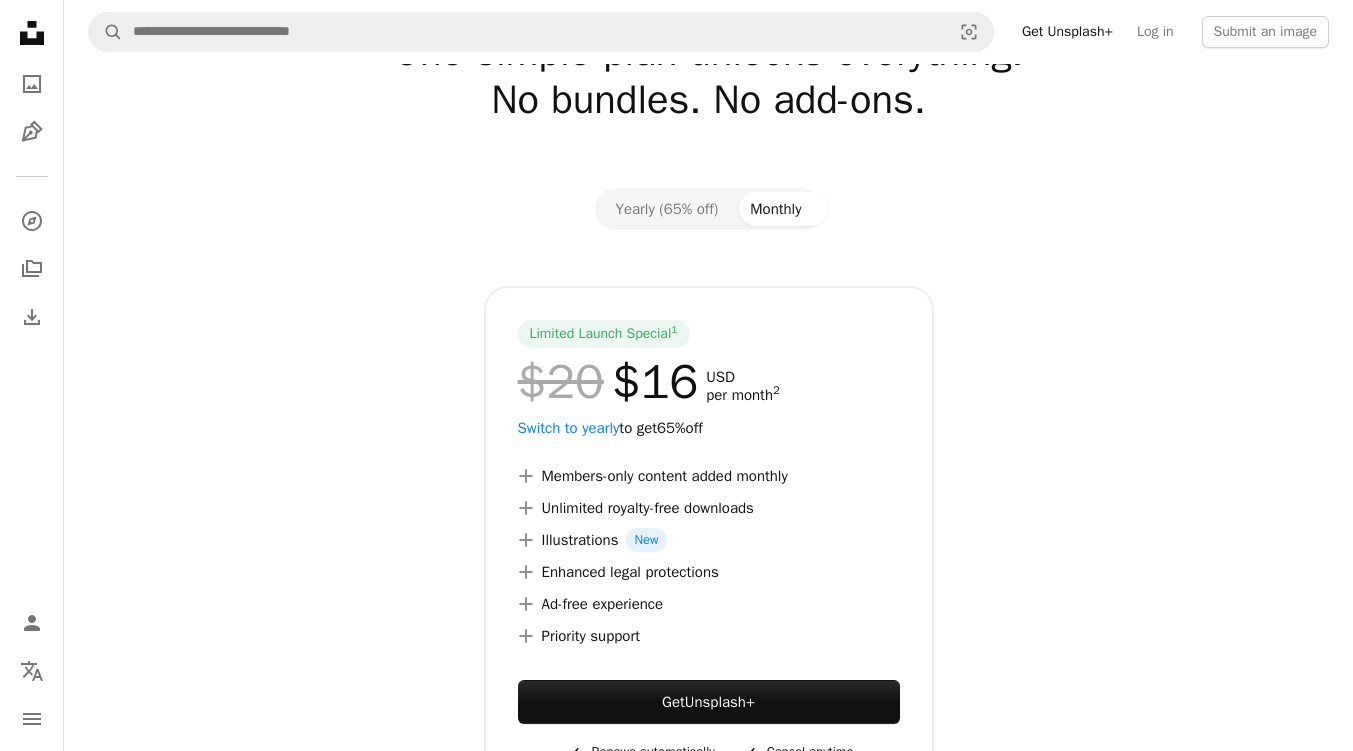 click on "Limited Launch Special 1 $20   $16 USD per month 2 Switch to yearly  to get  65%  off A plus sign Members-only content added monthly A plus sign Unlimited royalty-free downloads A plus sign Illustrations  New A plus sign Enhanced legal protections A plus sign Ad-free experience A plus sign Priority support Get  Unsplash+ A checkmark Renews automatically A checkmark Cancel anytime" at bounding box center [708, 542] 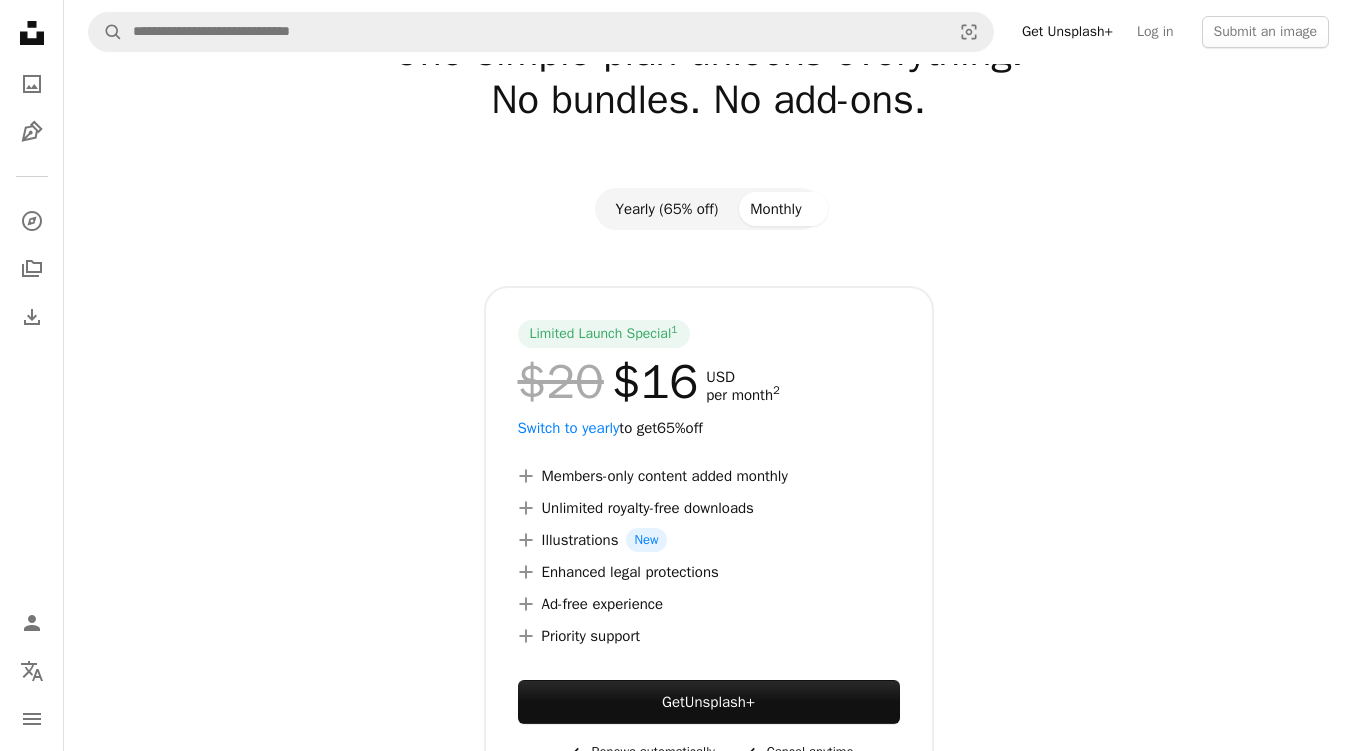 click on "Yearly (65% off)" at bounding box center (666, 209) 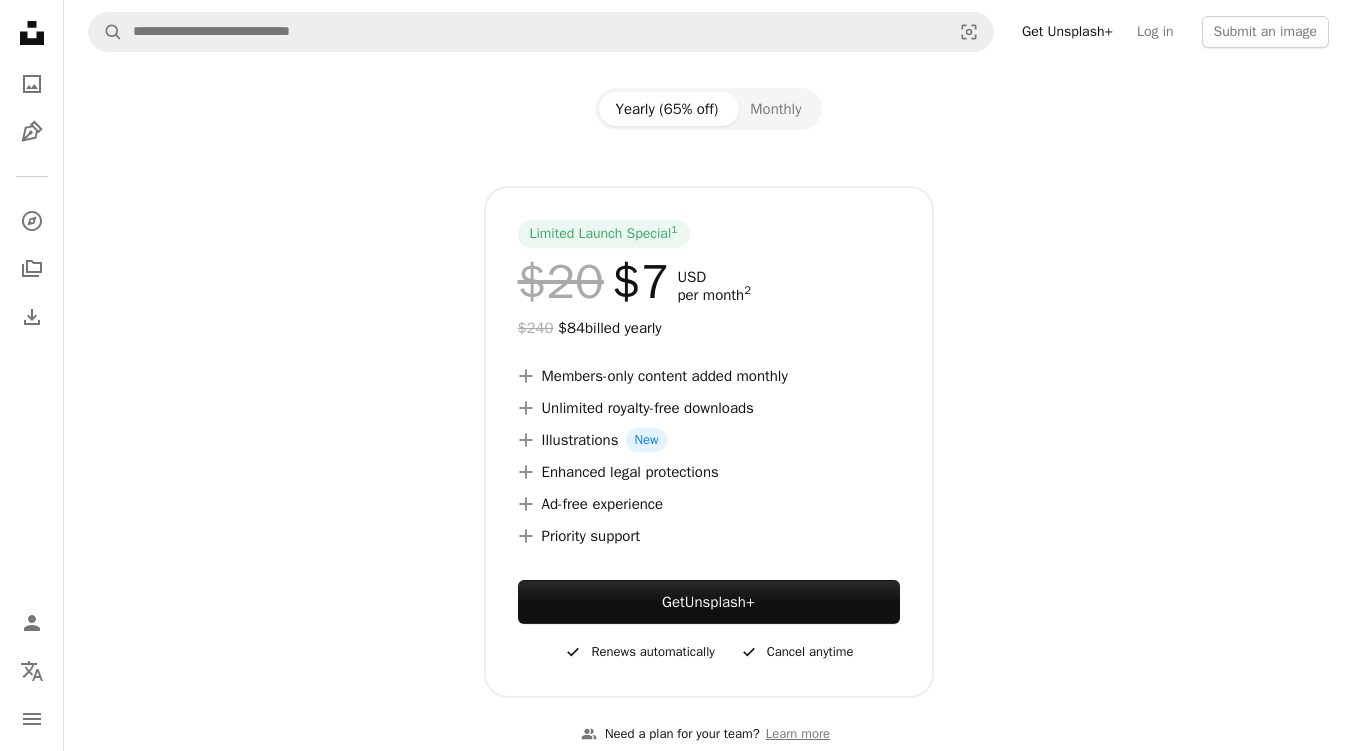 scroll, scrollTop: 0, scrollLeft: 0, axis: both 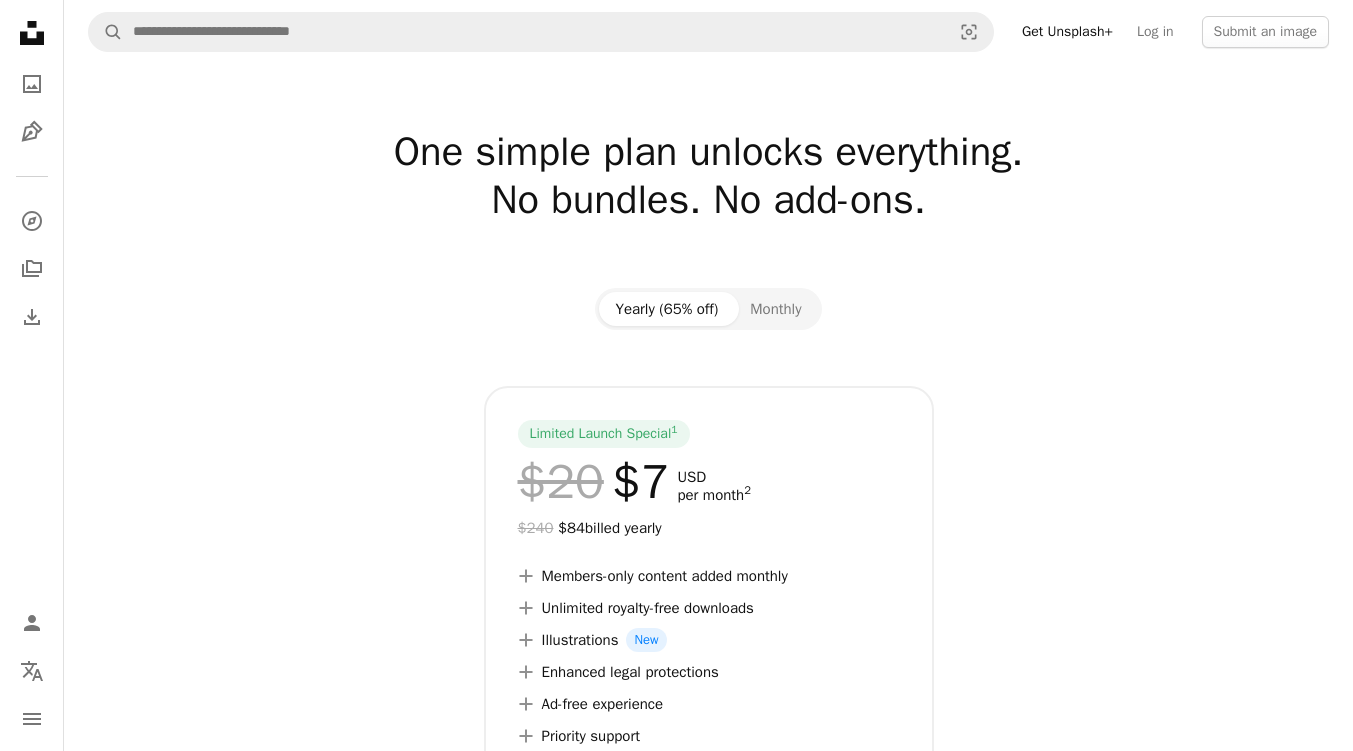 drag, startPoint x: 790, startPoint y: 311, endPoint x: 1065, endPoint y: 323, distance: 275.2617 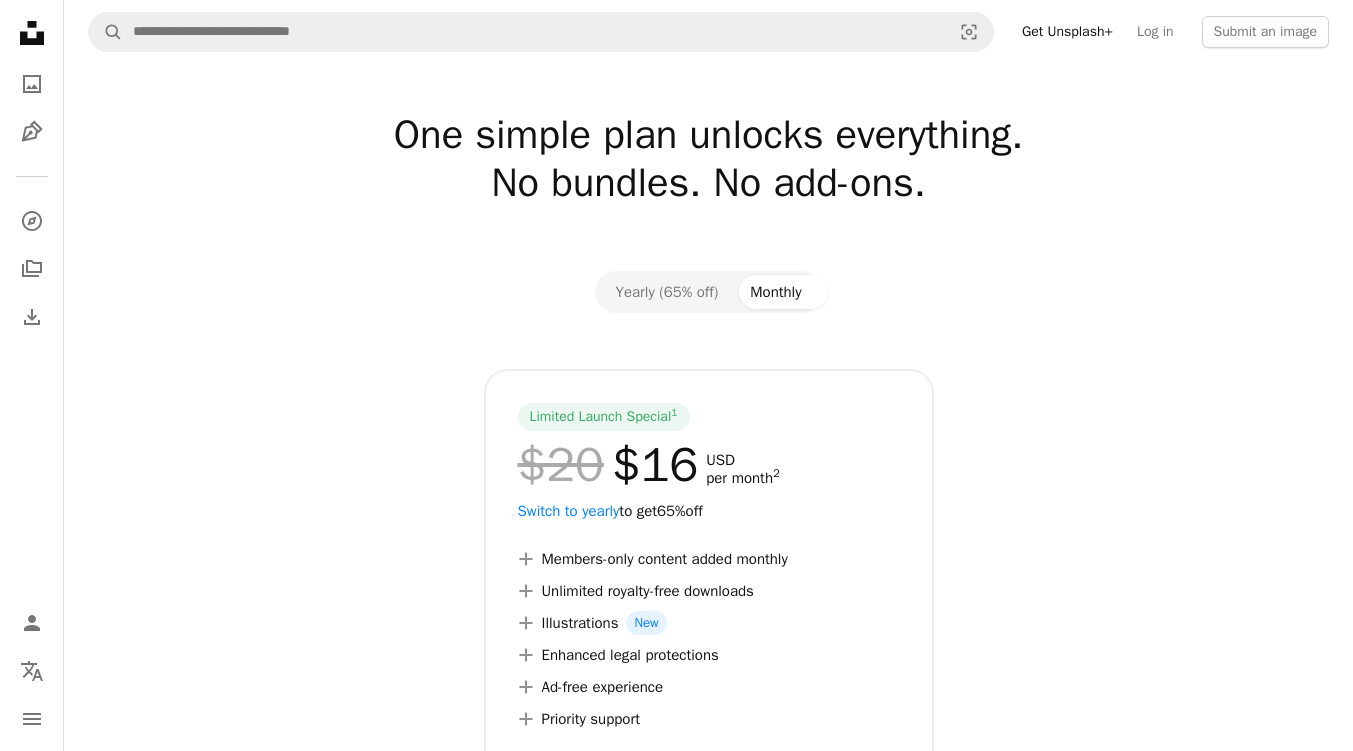 scroll, scrollTop: 100, scrollLeft: 0, axis: vertical 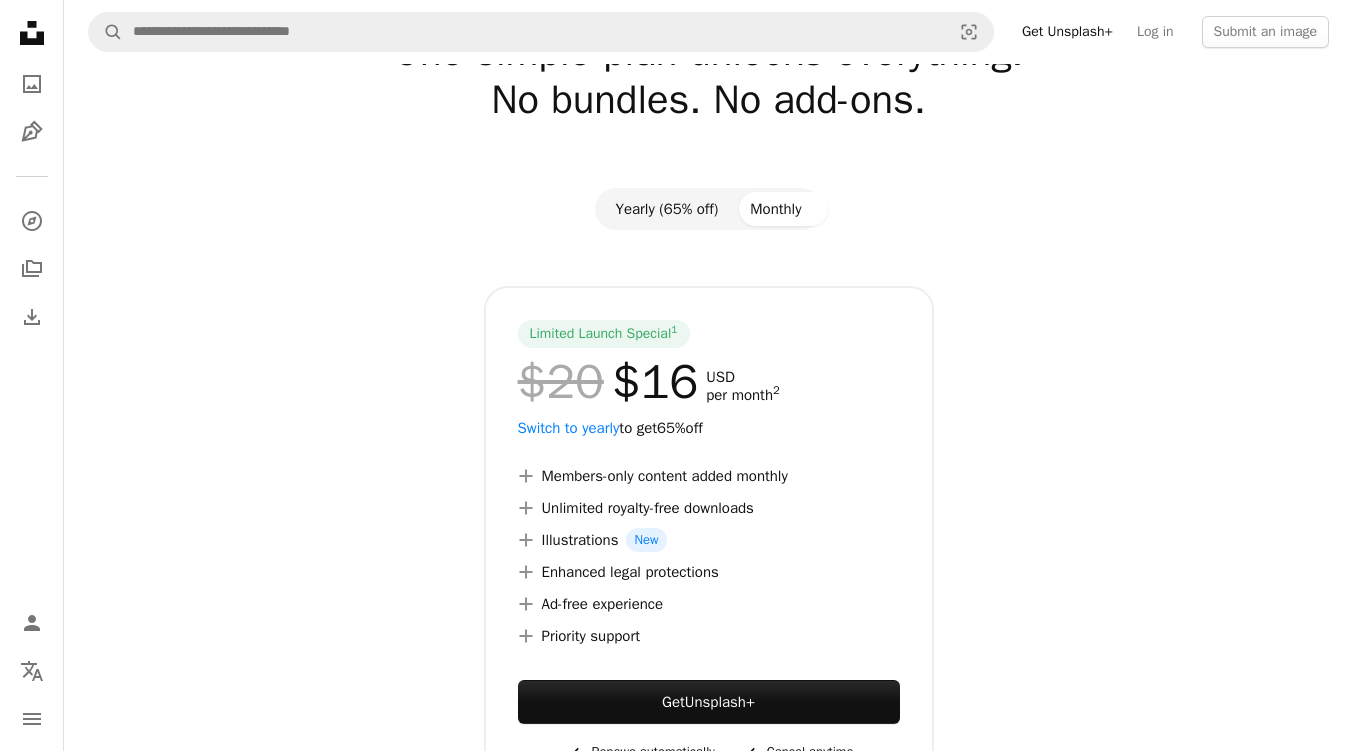 click on "Yearly (65% off)" at bounding box center [666, 209] 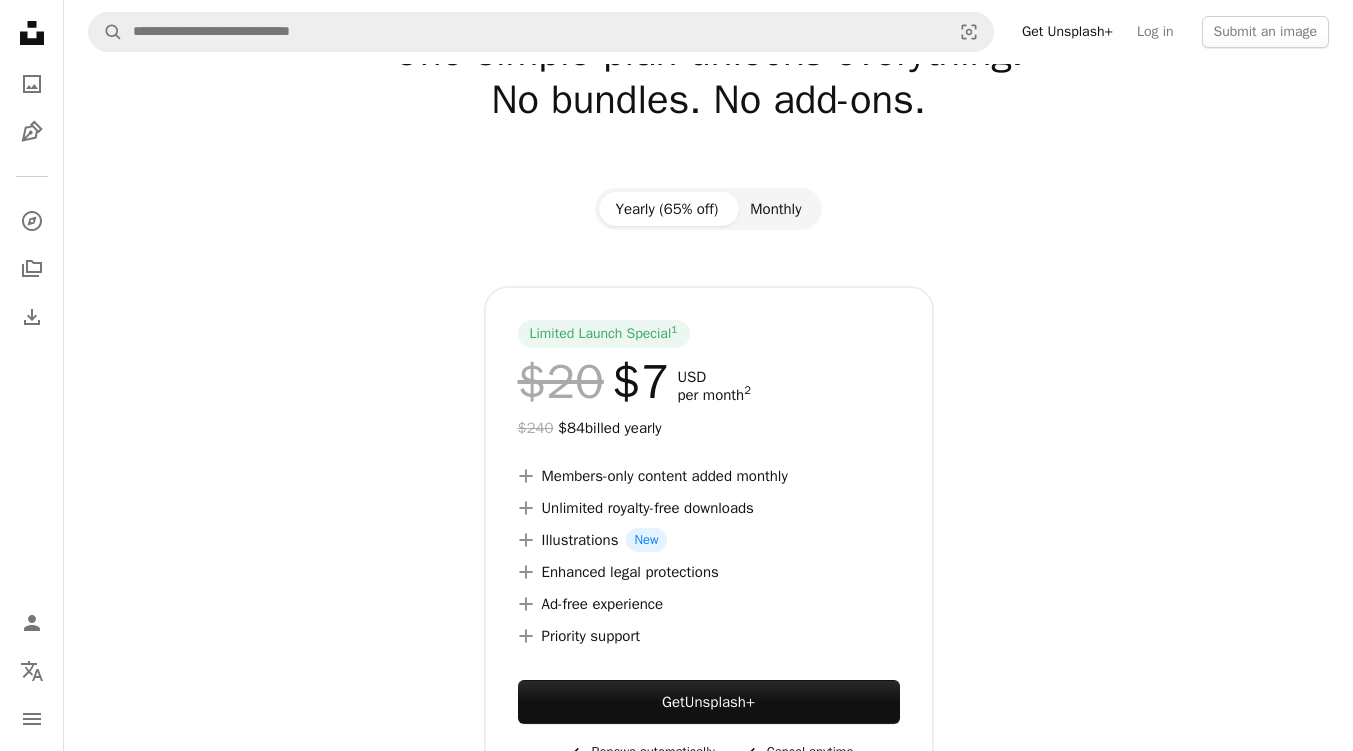 click on "Monthly" at bounding box center (775, 209) 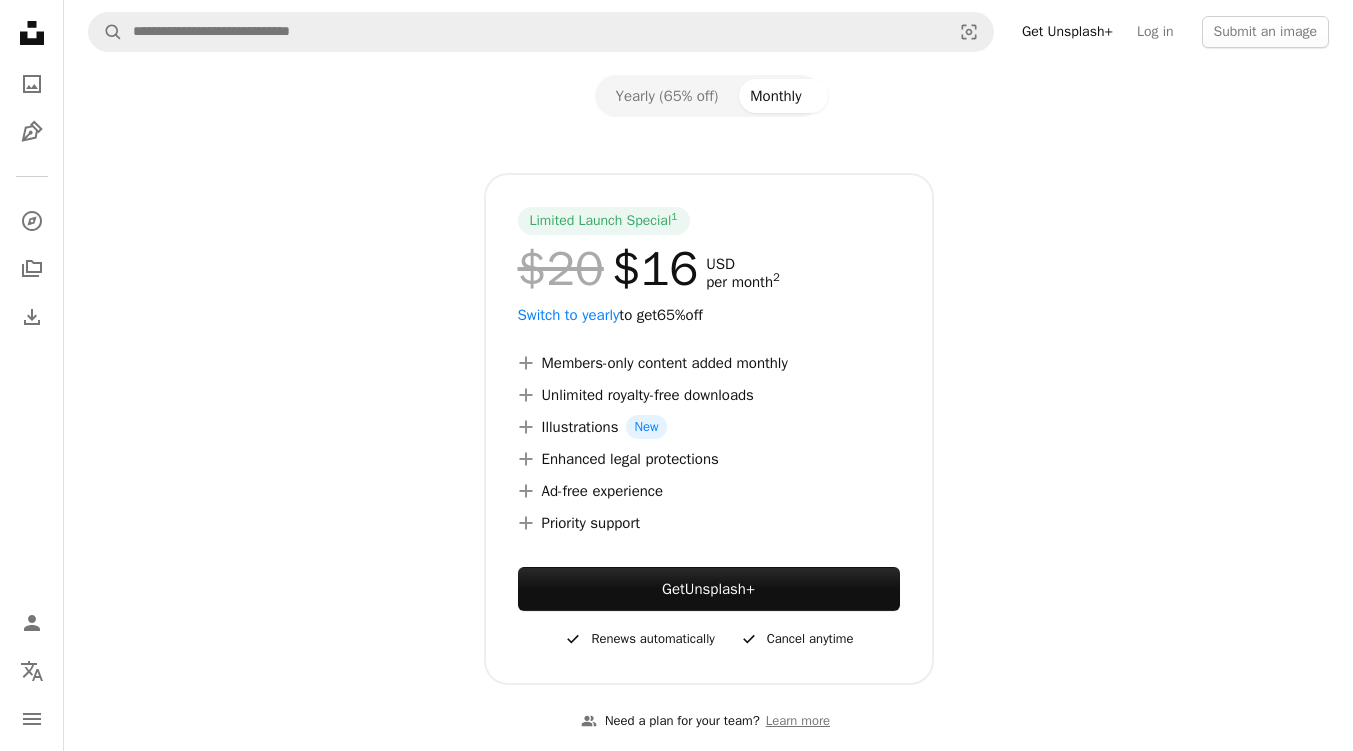 scroll, scrollTop: 300, scrollLeft: 0, axis: vertical 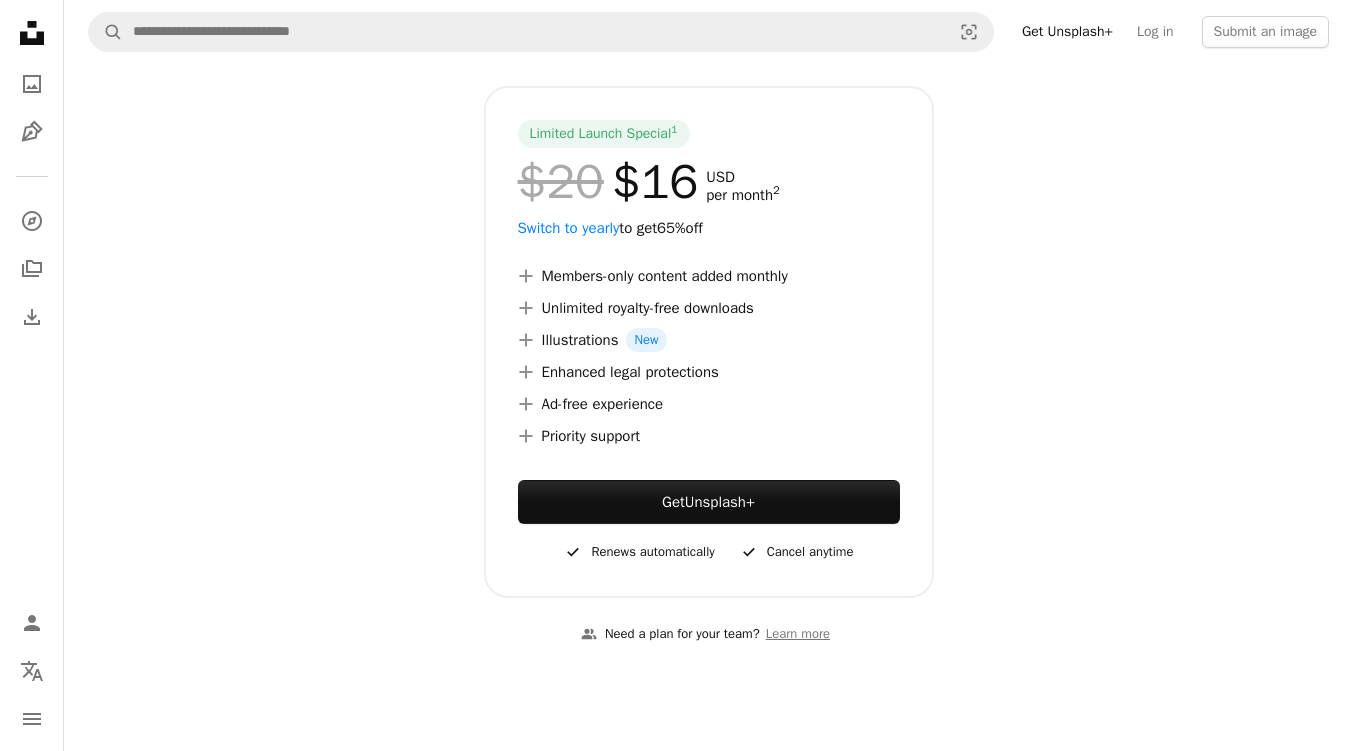 click on "A plus sign" 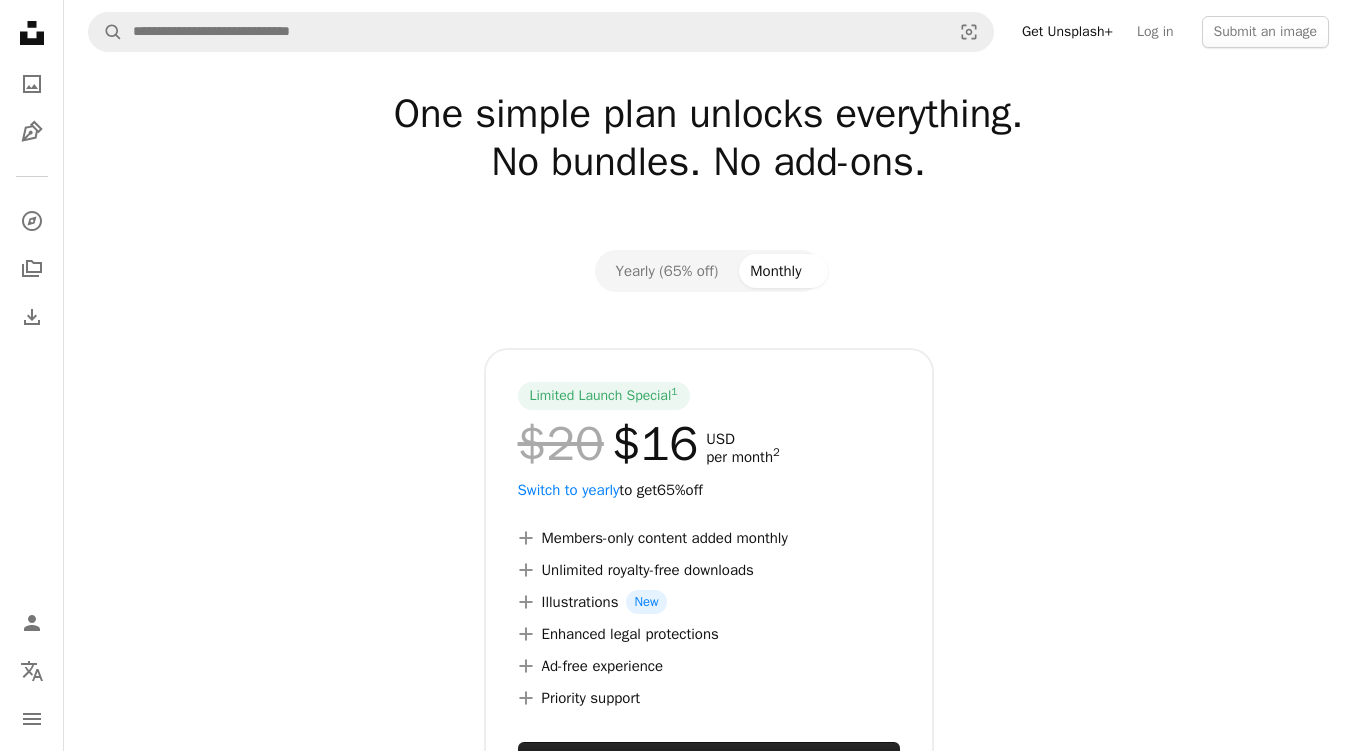 scroll, scrollTop: 0, scrollLeft: 0, axis: both 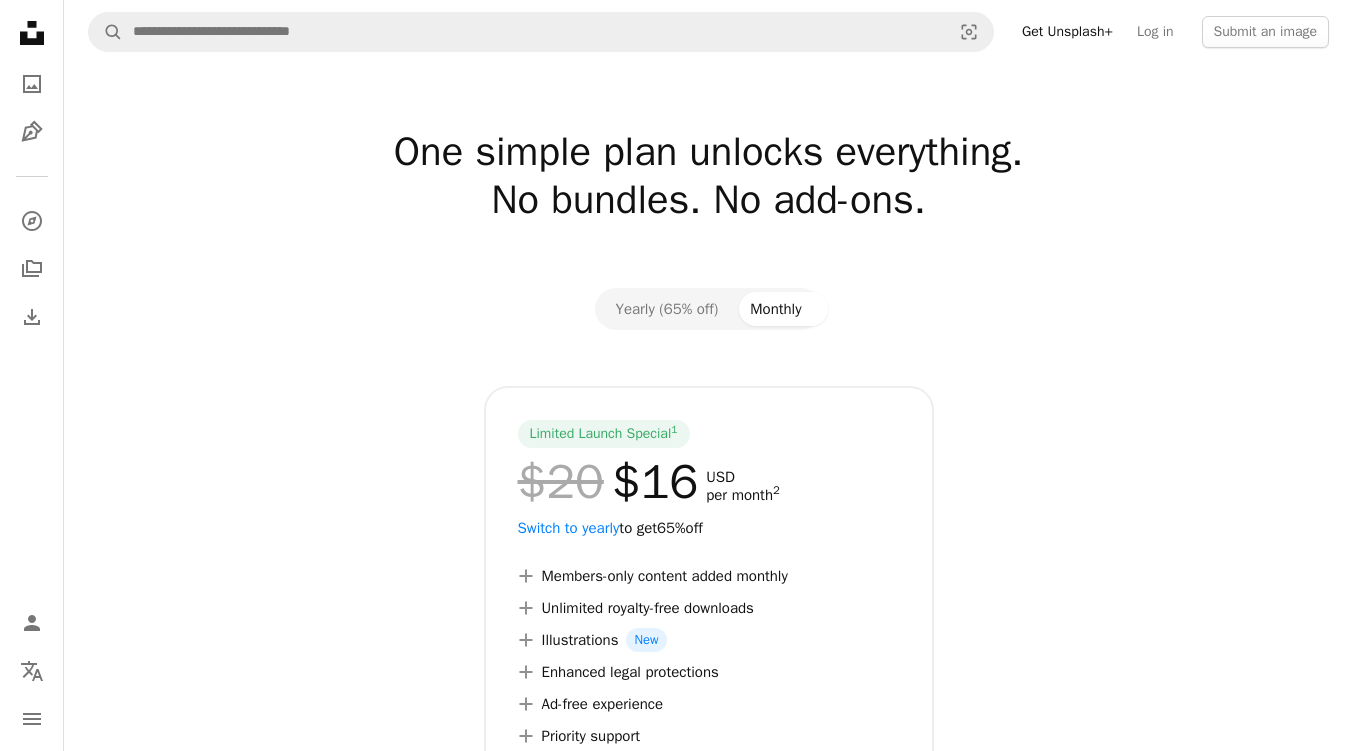 click on "Unsplash logo Unsplash Home" 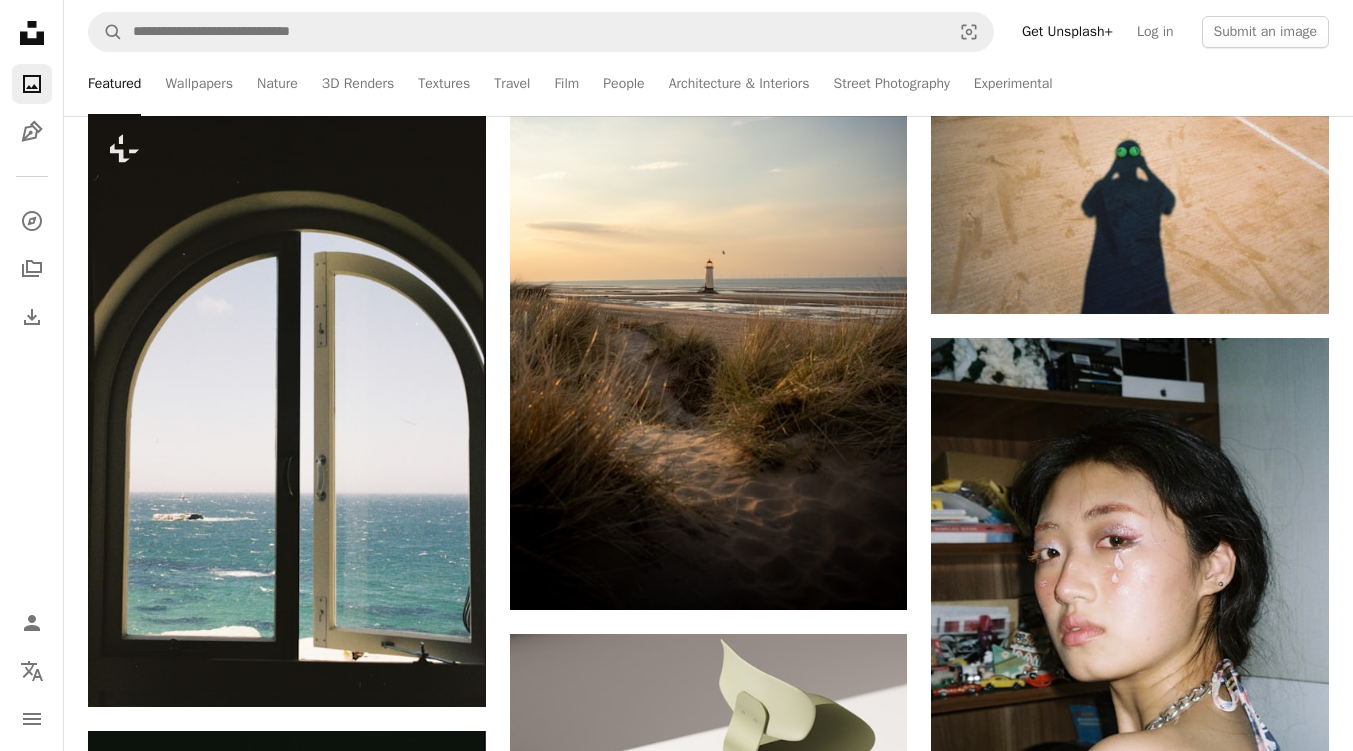 scroll, scrollTop: 1400, scrollLeft: 0, axis: vertical 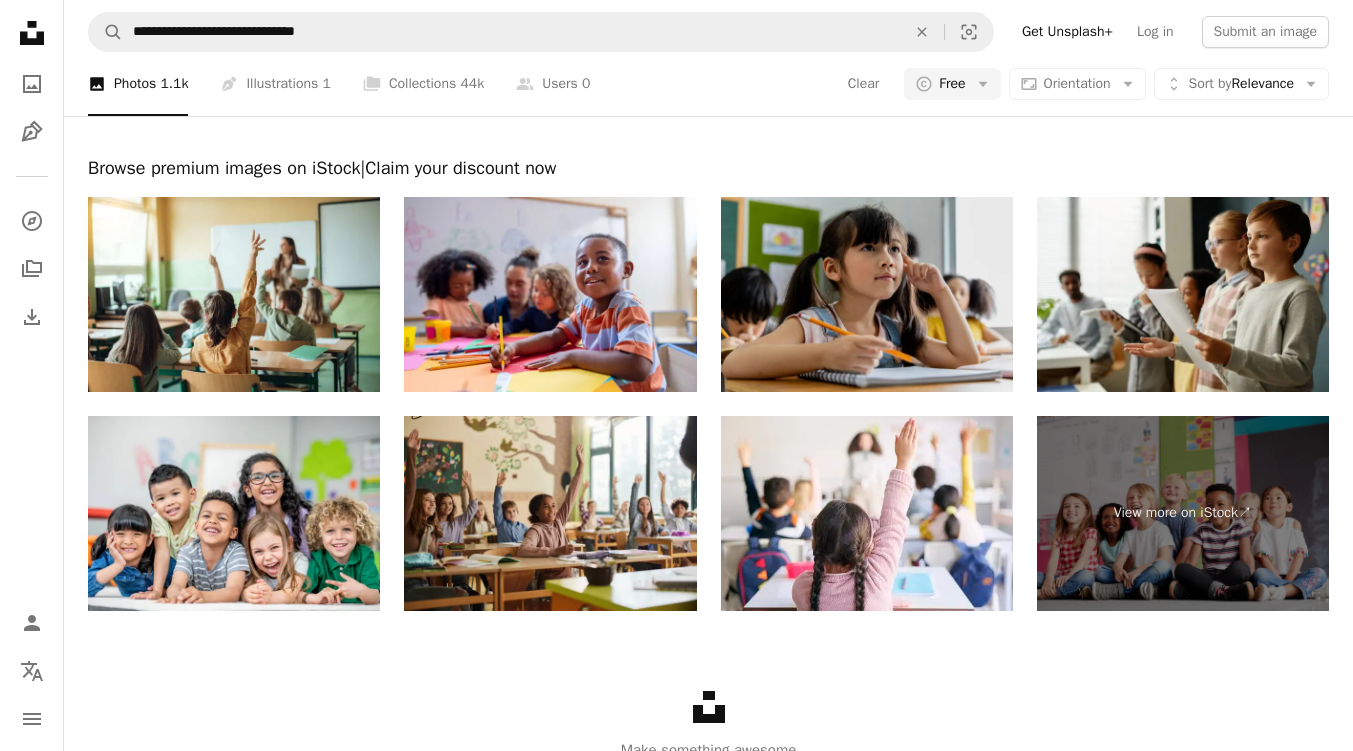 click at bounding box center [867, 294] 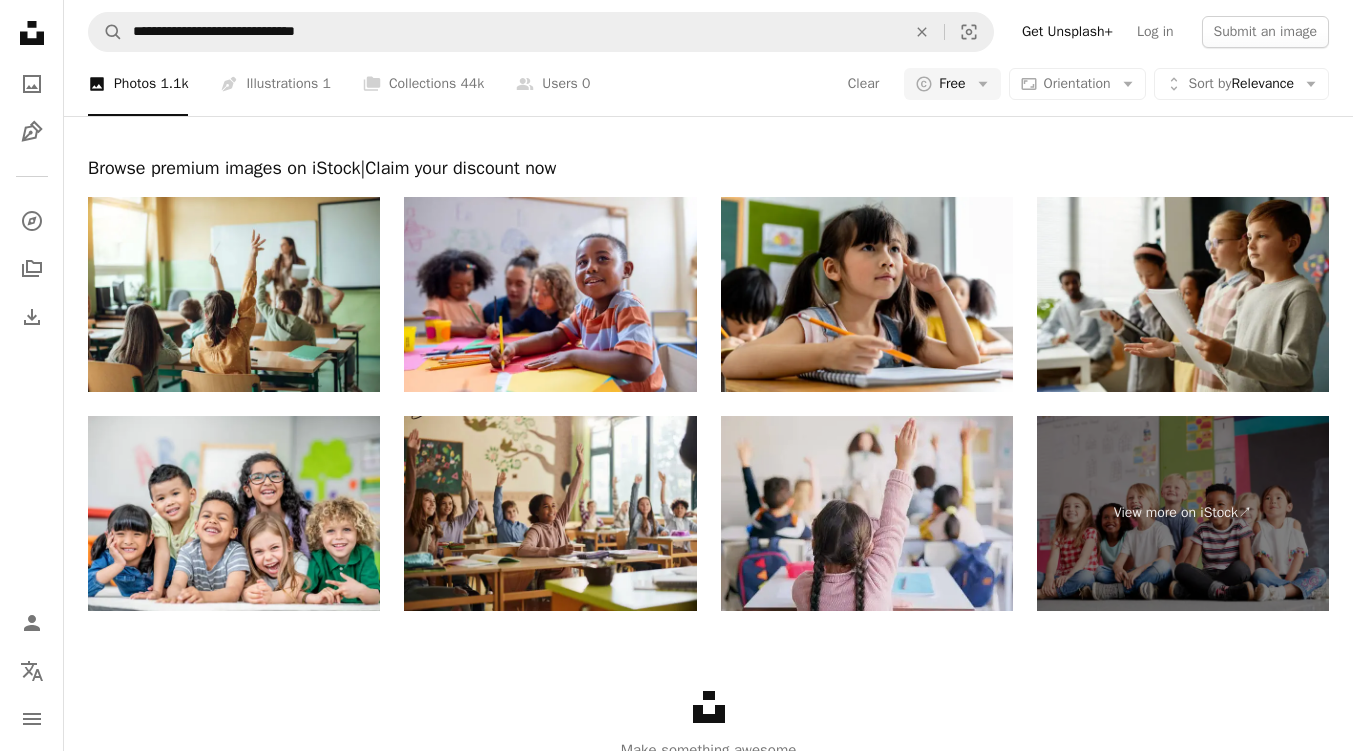 click at bounding box center (867, 513) 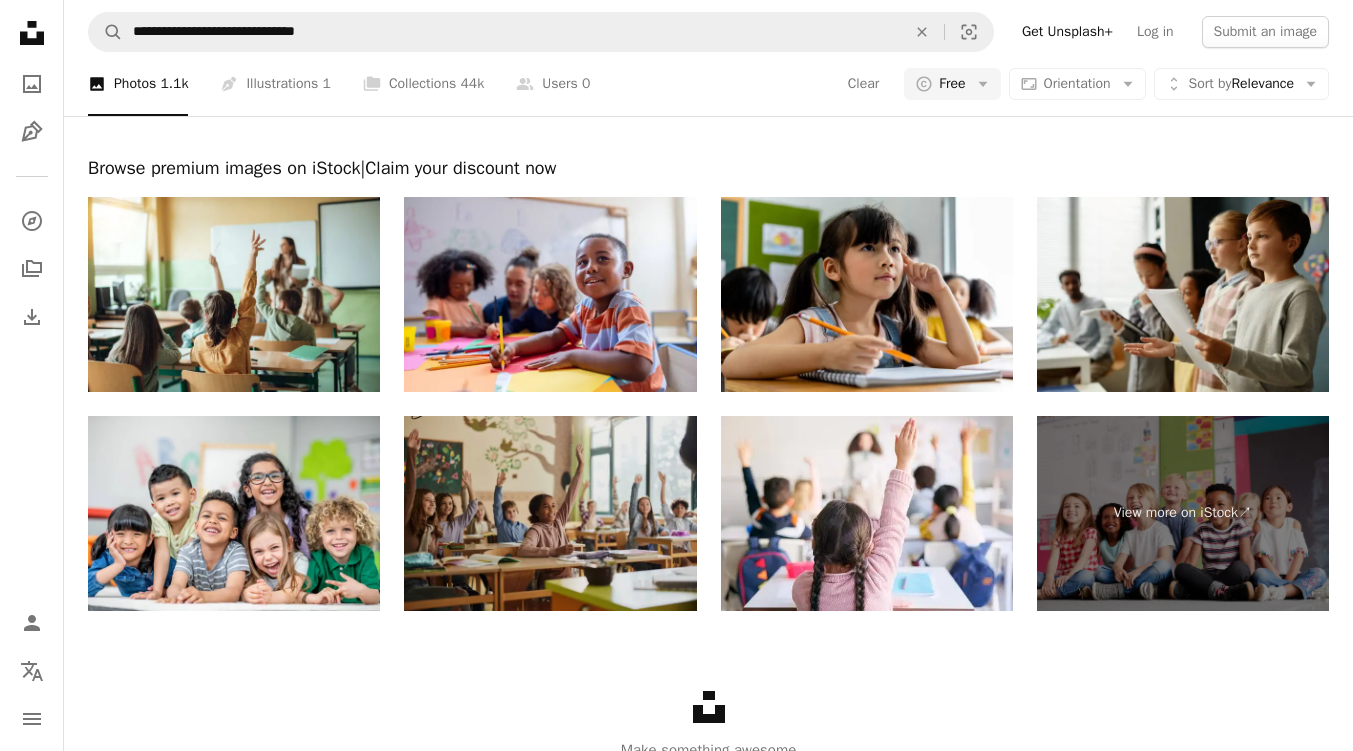click at bounding box center (550, 513) 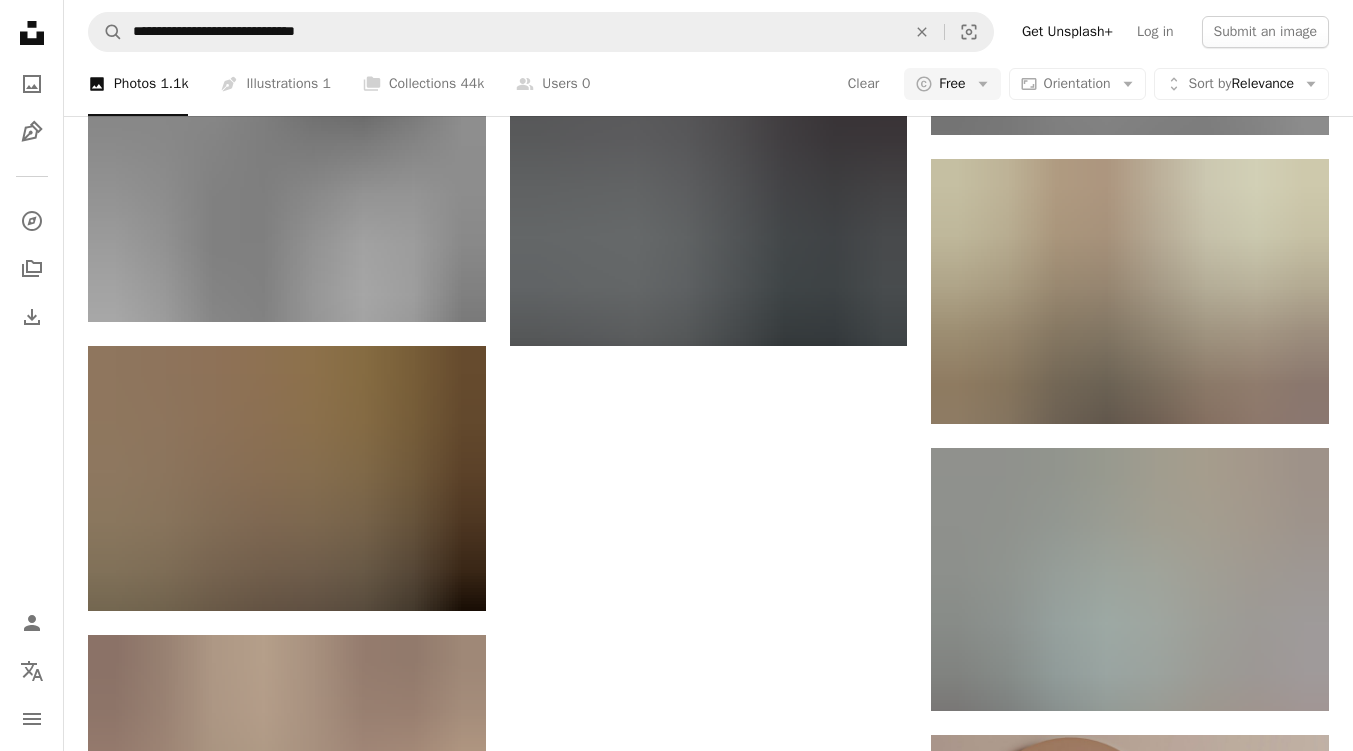scroll, scrollTop: 5789, scrollLeft: 0, axis: vertical 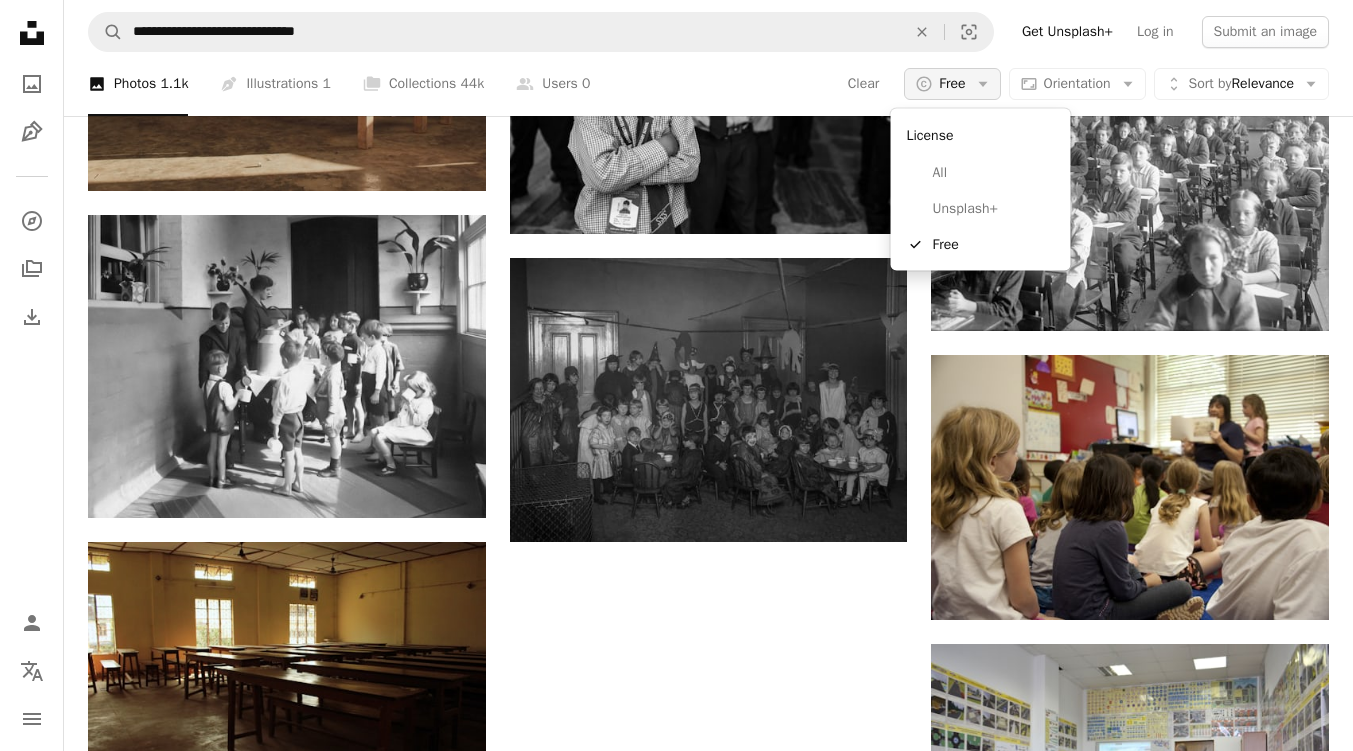 click on "A copyright icon © Free Arrow down" at bounding box center [952, 84] 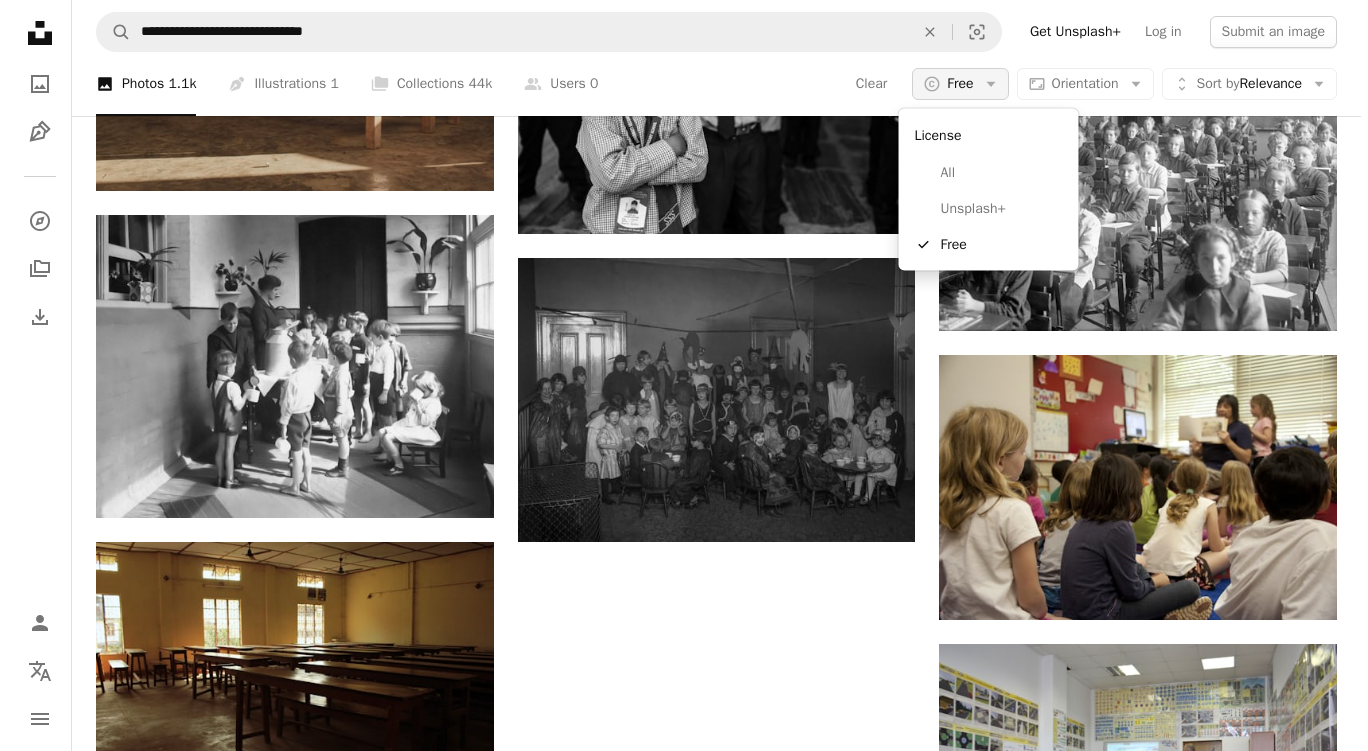 scroll, scrollTop: 0, scrollLeft: 0, axis: both 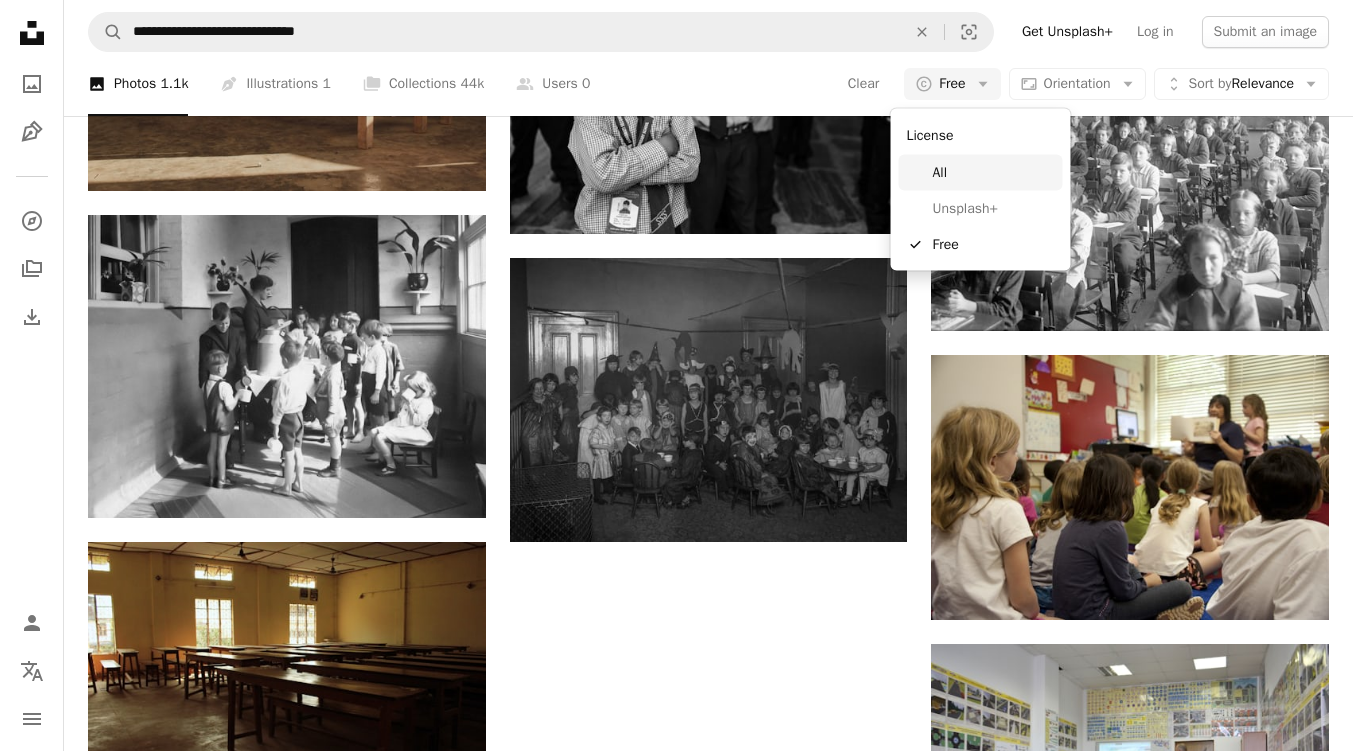 click on "All" at bounding box center [994, 173] 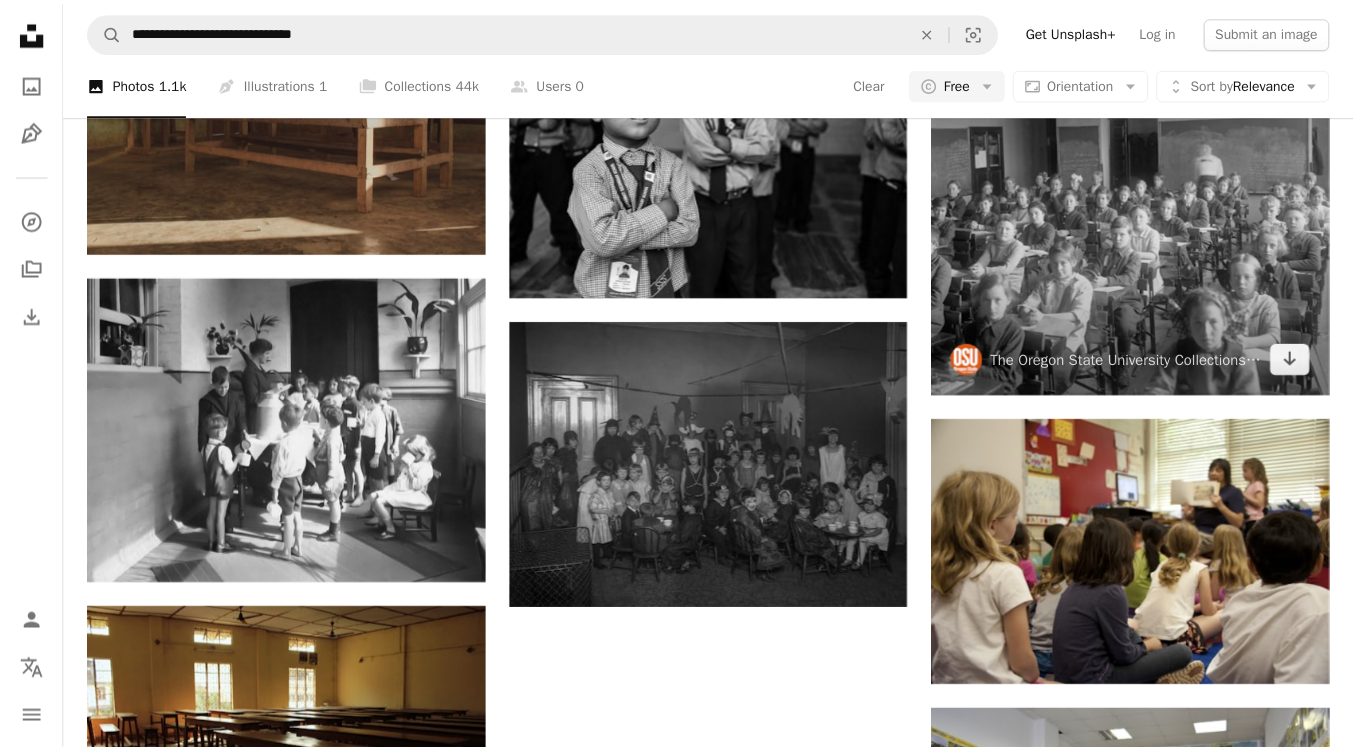 scroll, scrollTop: 5789, scrollLeft: 0, axis: vertical 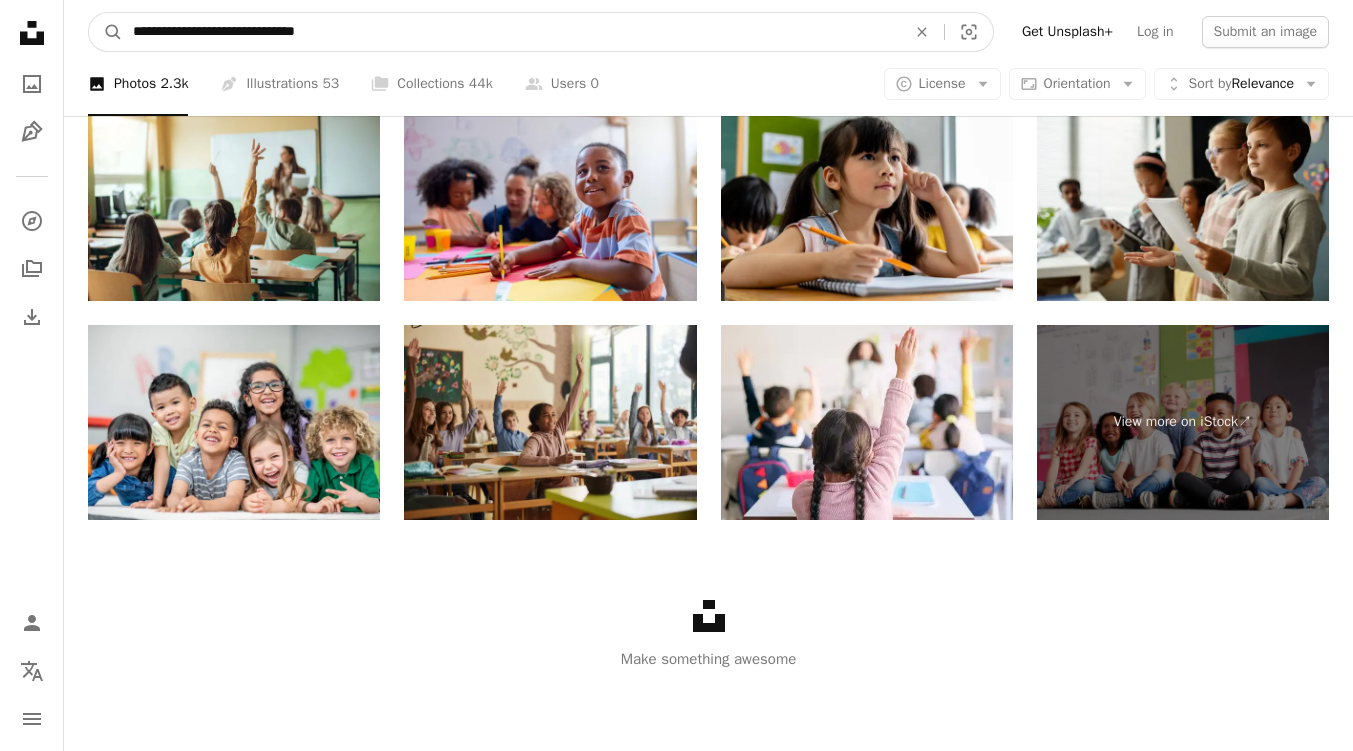click on "**********" at bounding box center (511, 32) 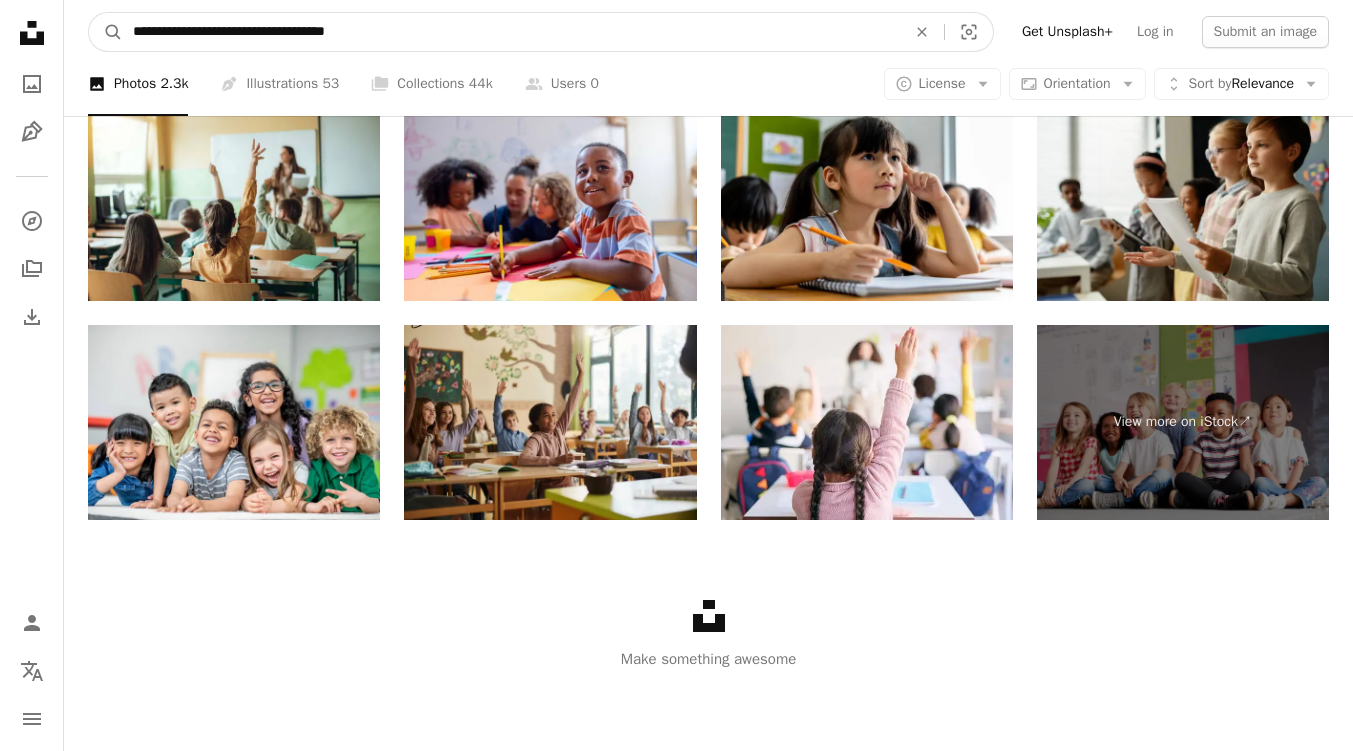 type on "**********" 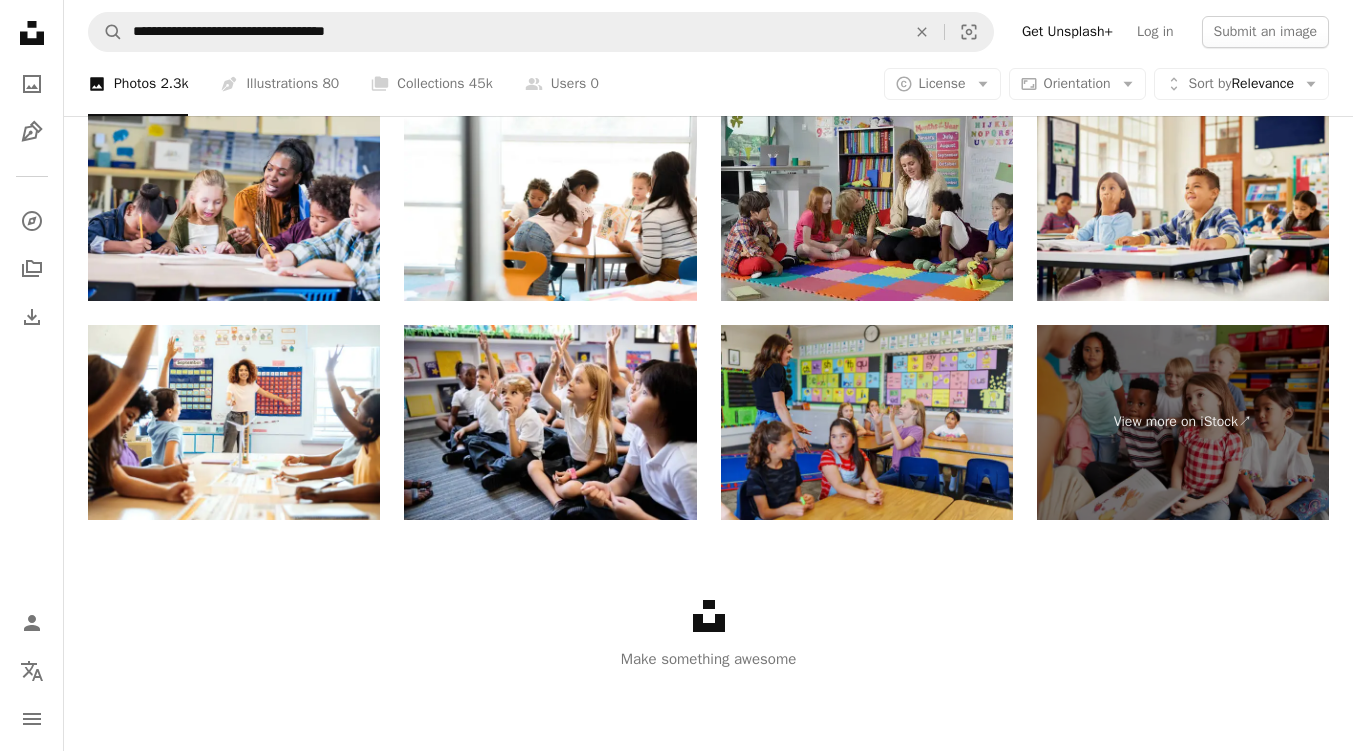 scroll, scrollTop: 300, scrollLeft: 0, axis: vertical 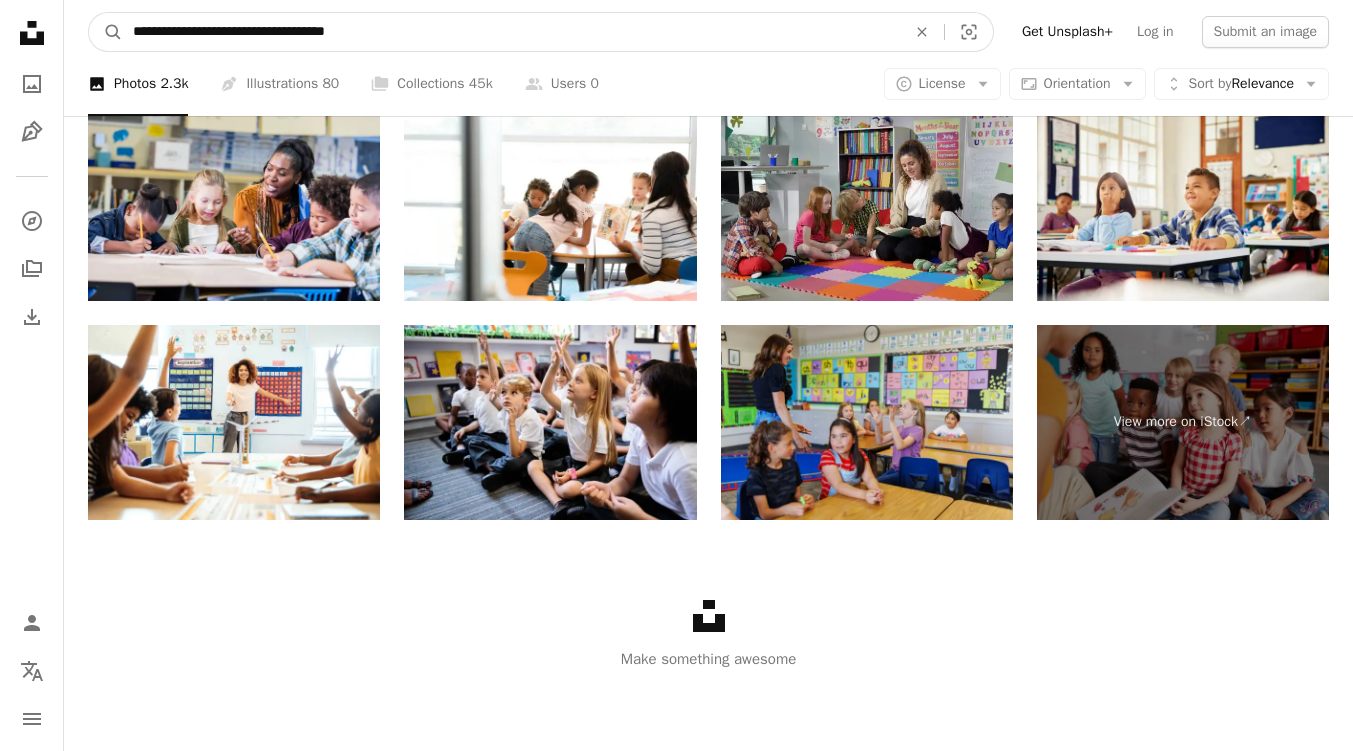 drag, startPoint x: 450, startPoint y: 24, endPoint x: 466, endPoint y: 12, distance: 20 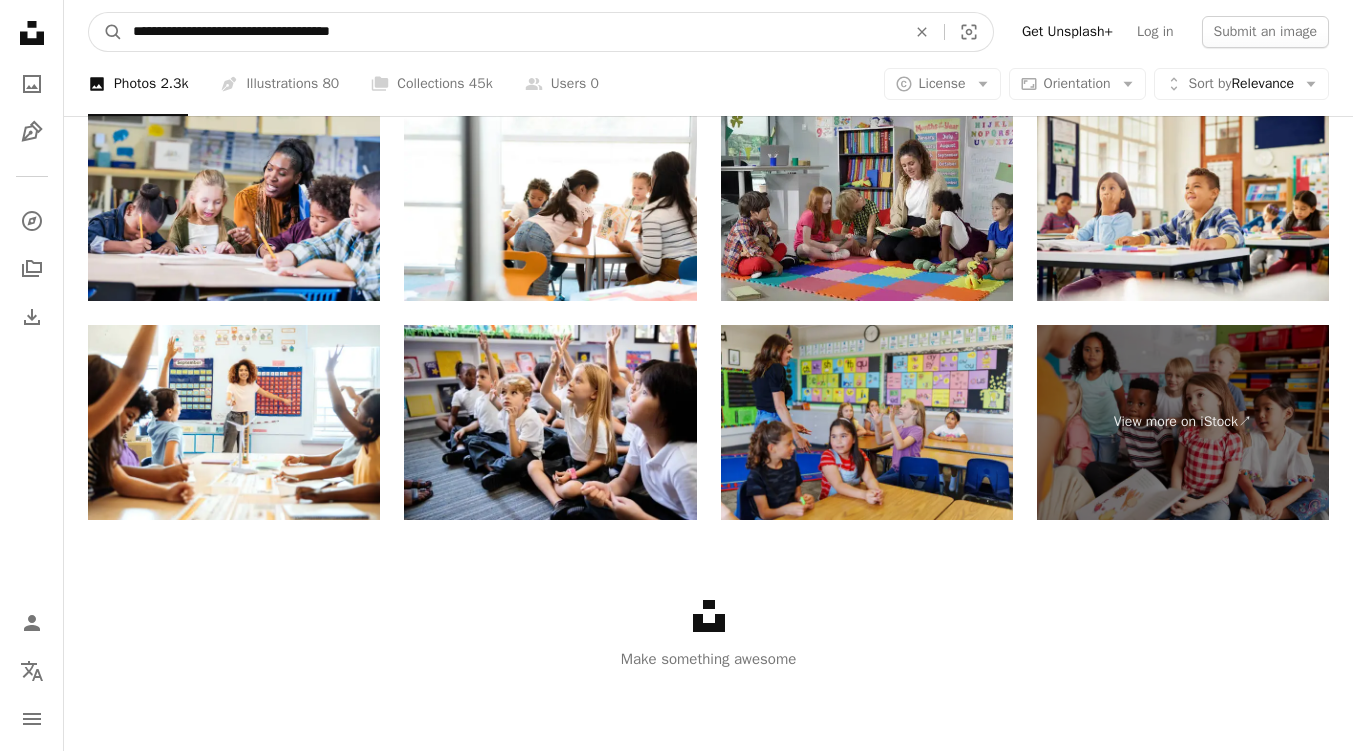 type on "**********" 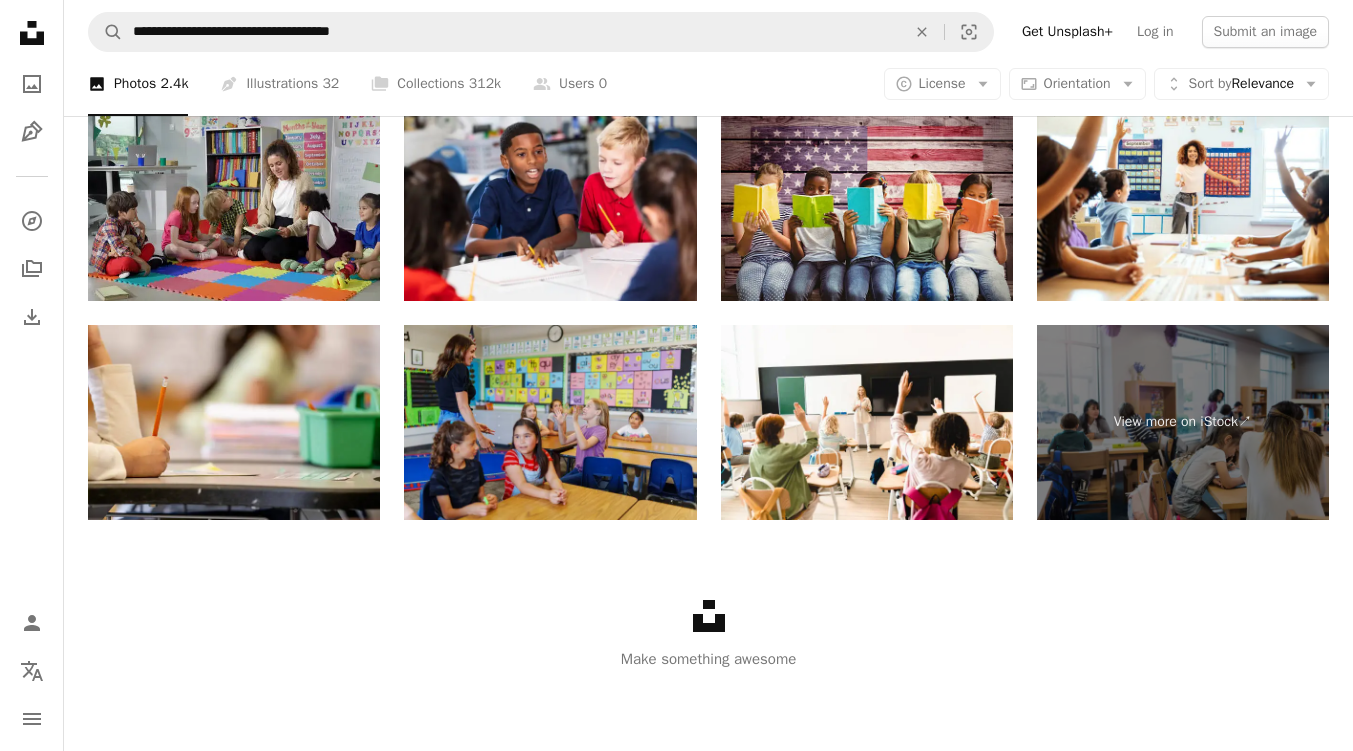 scroll, scrollTop: 900, scrollLeft: 0, axis: vertical 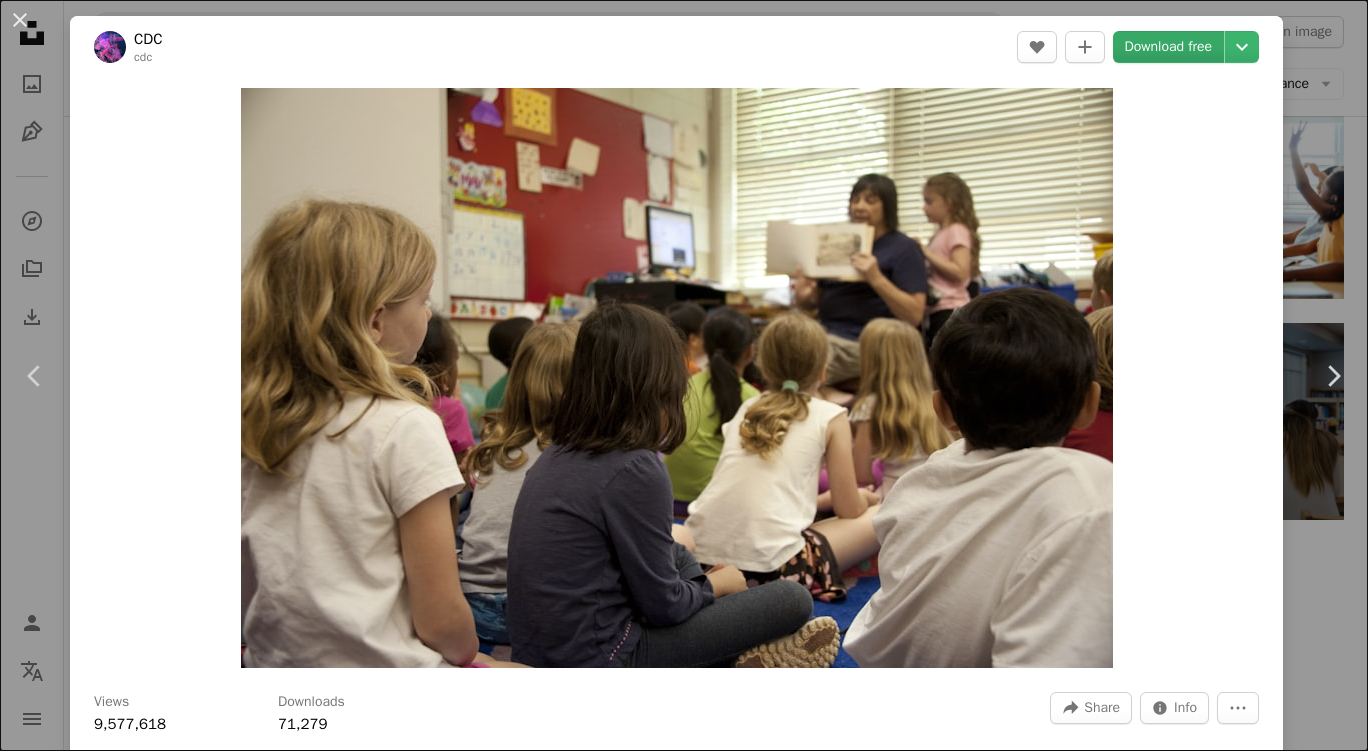 click on "Download free" at bounding box center [1169, 47] 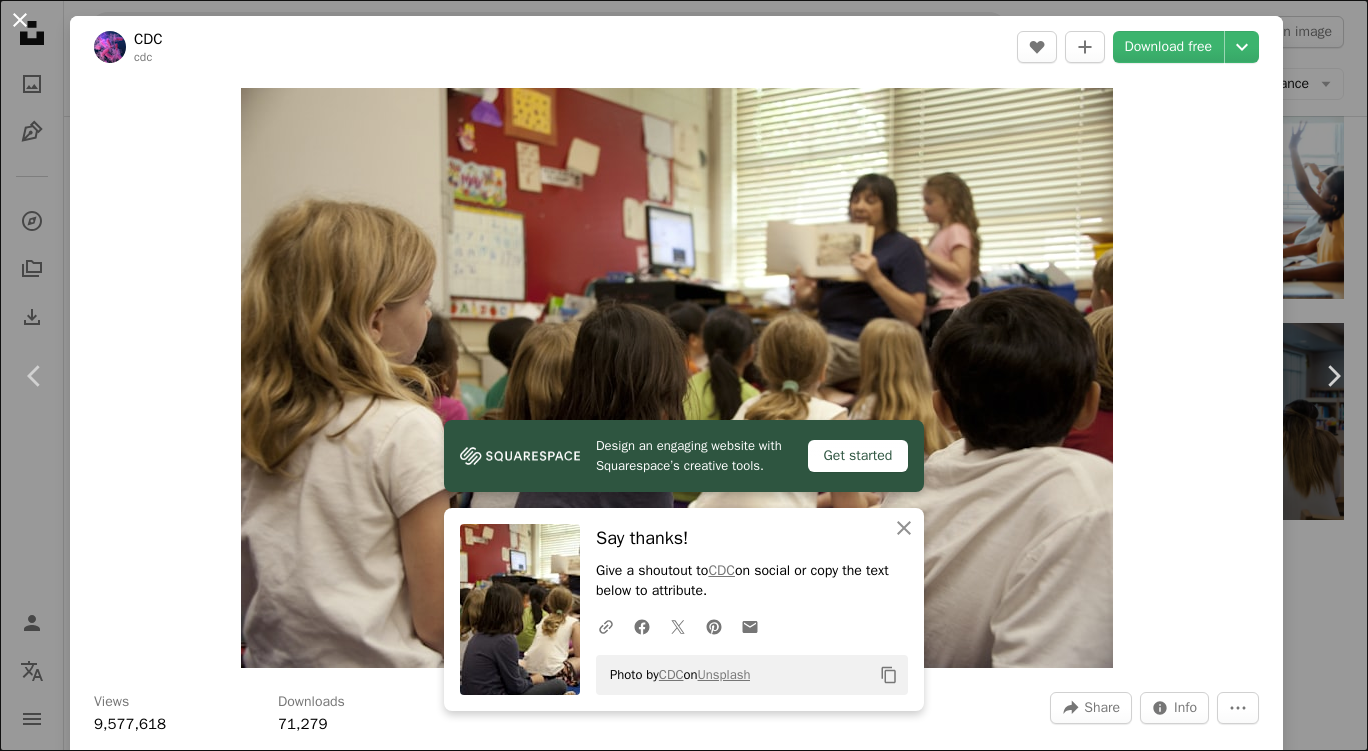 click on "An X shape" at bounding box center [20, 20] 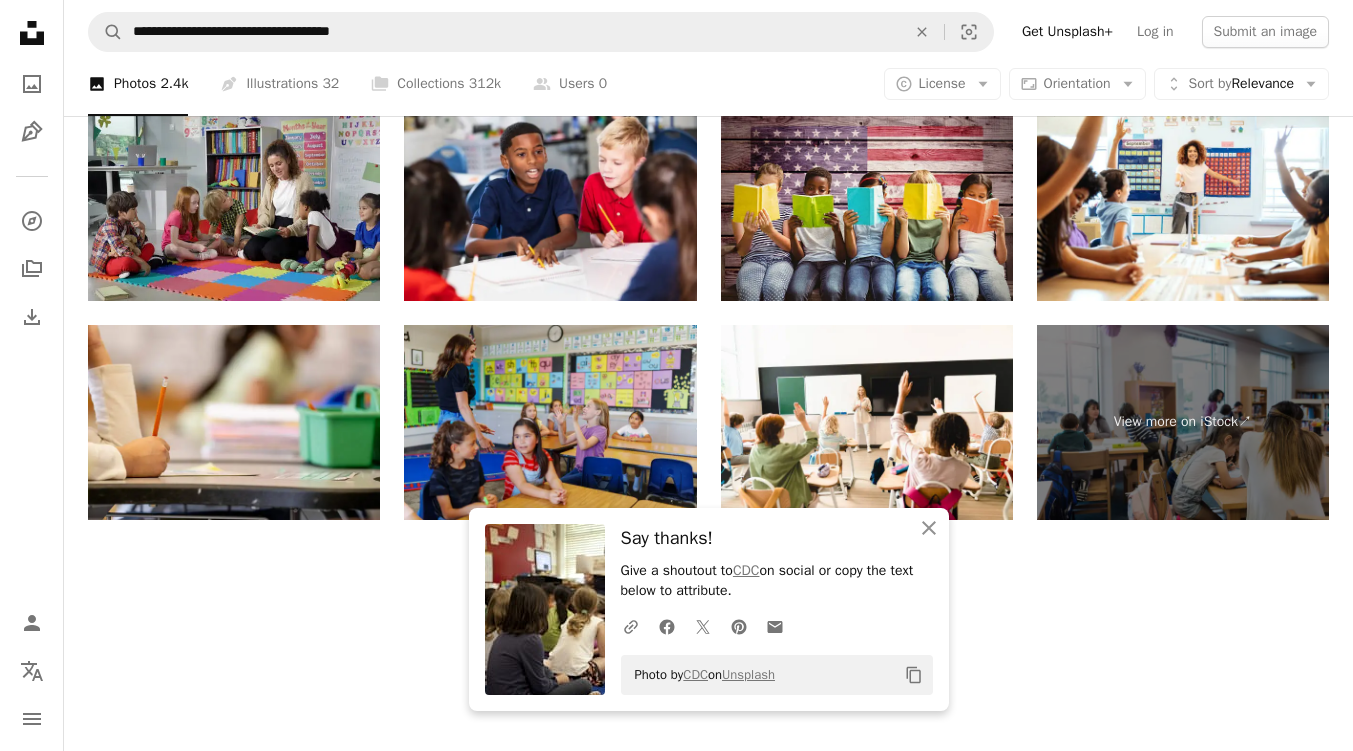 scroll, scrollTop: 1800, scrollLeft: 0, axis: vertical 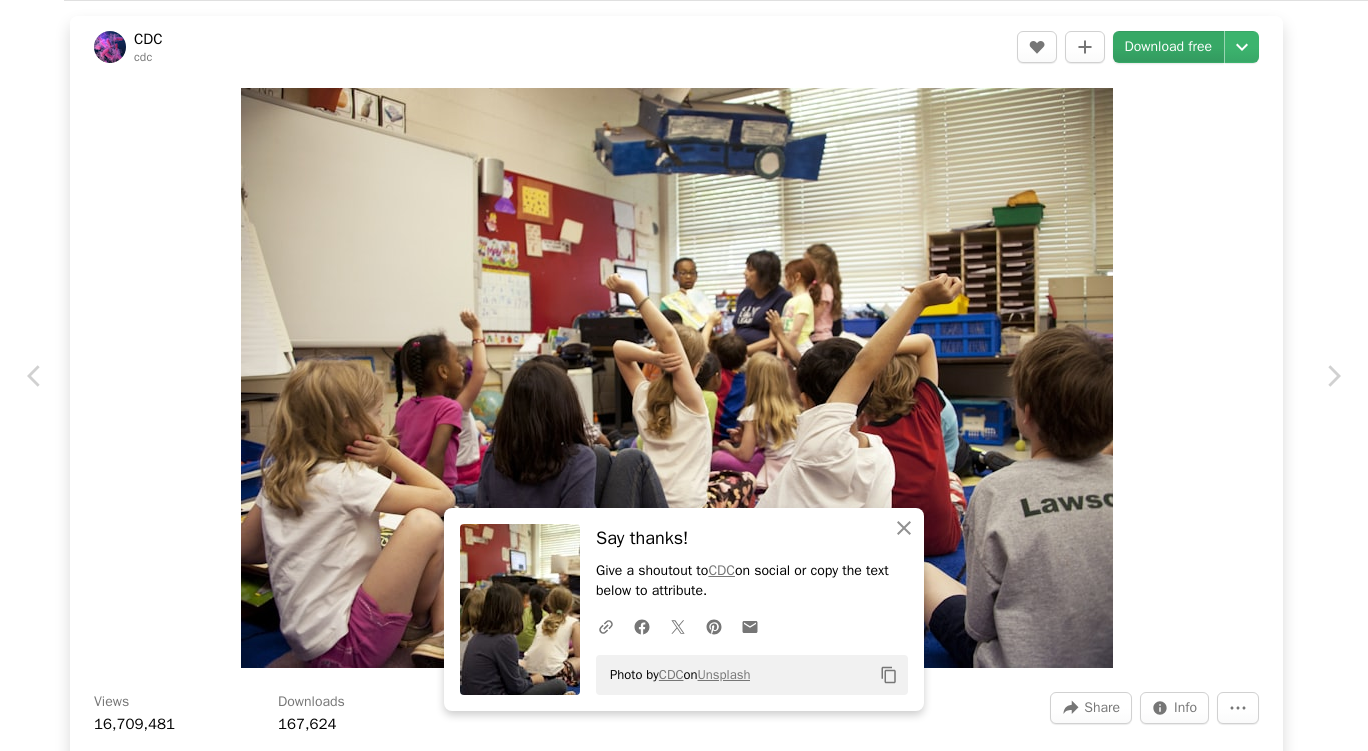 click on "Download free" at bounding box center (1169, 47) 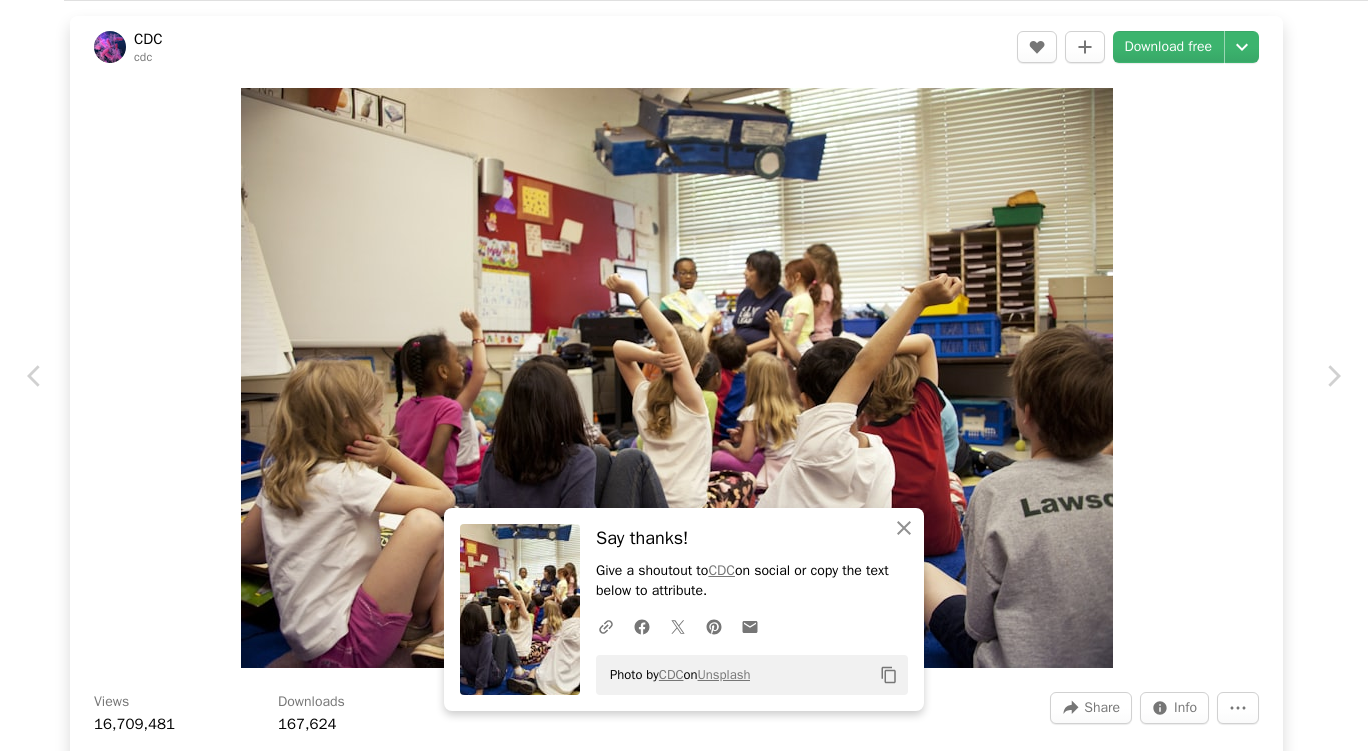 drag, startPoint x: 23, startPoint y: 19, endPoint x: 105, endPoint y: 61, distance: 92.13034 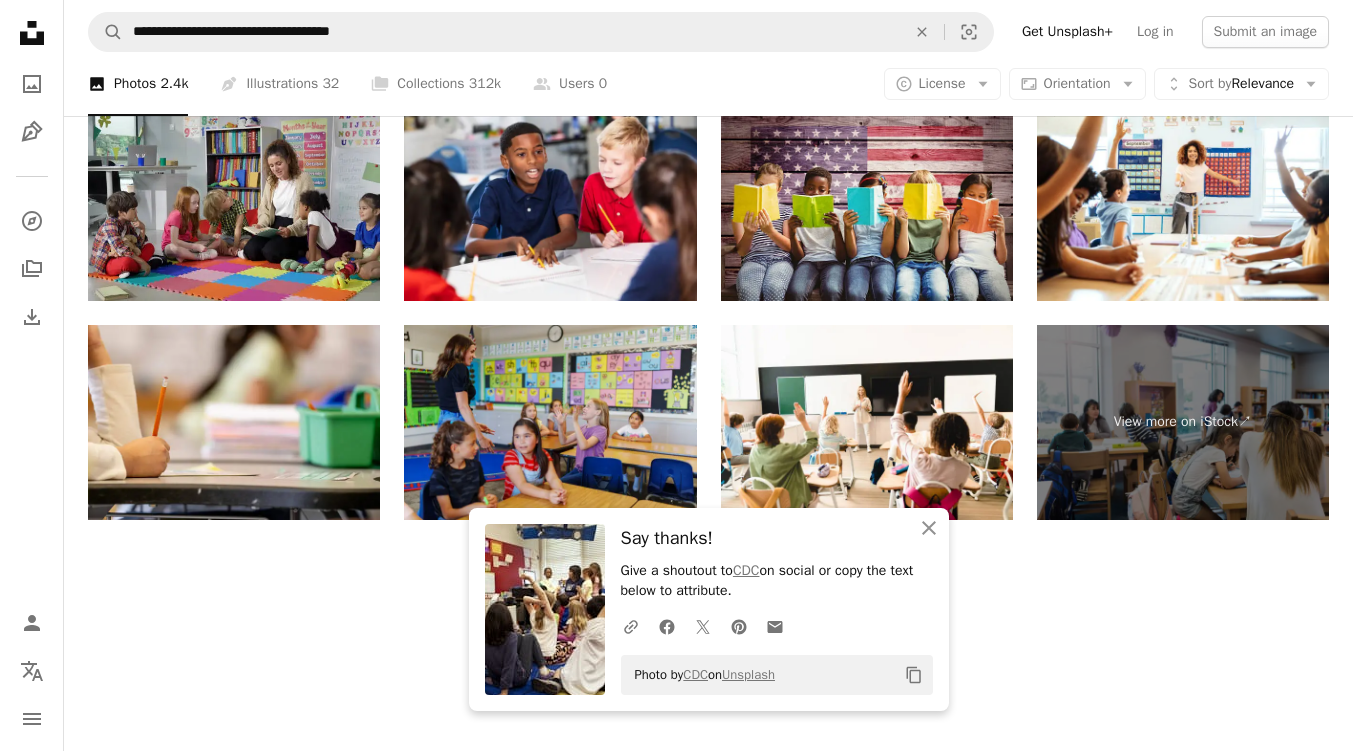 scroll, scrollTop: 2800, scrollLeft: 0, axis: vertical 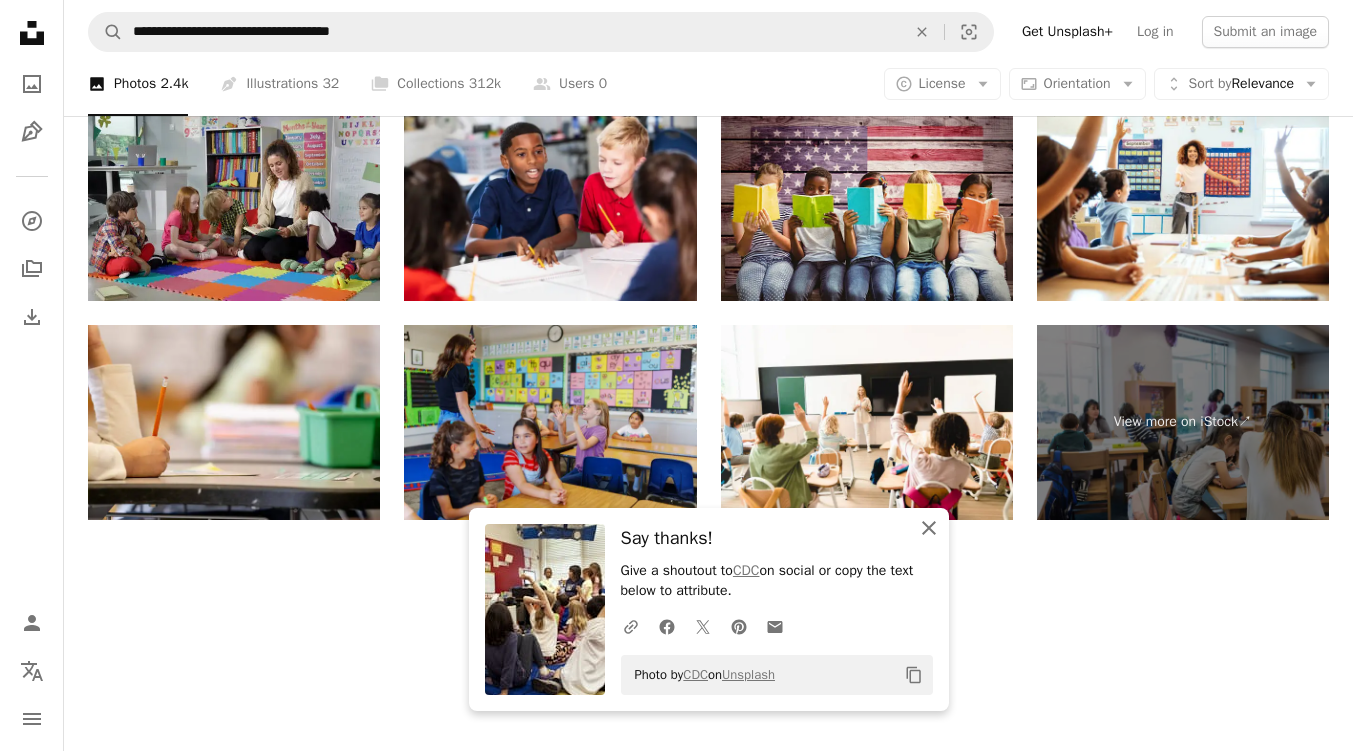 click on "An X shape" 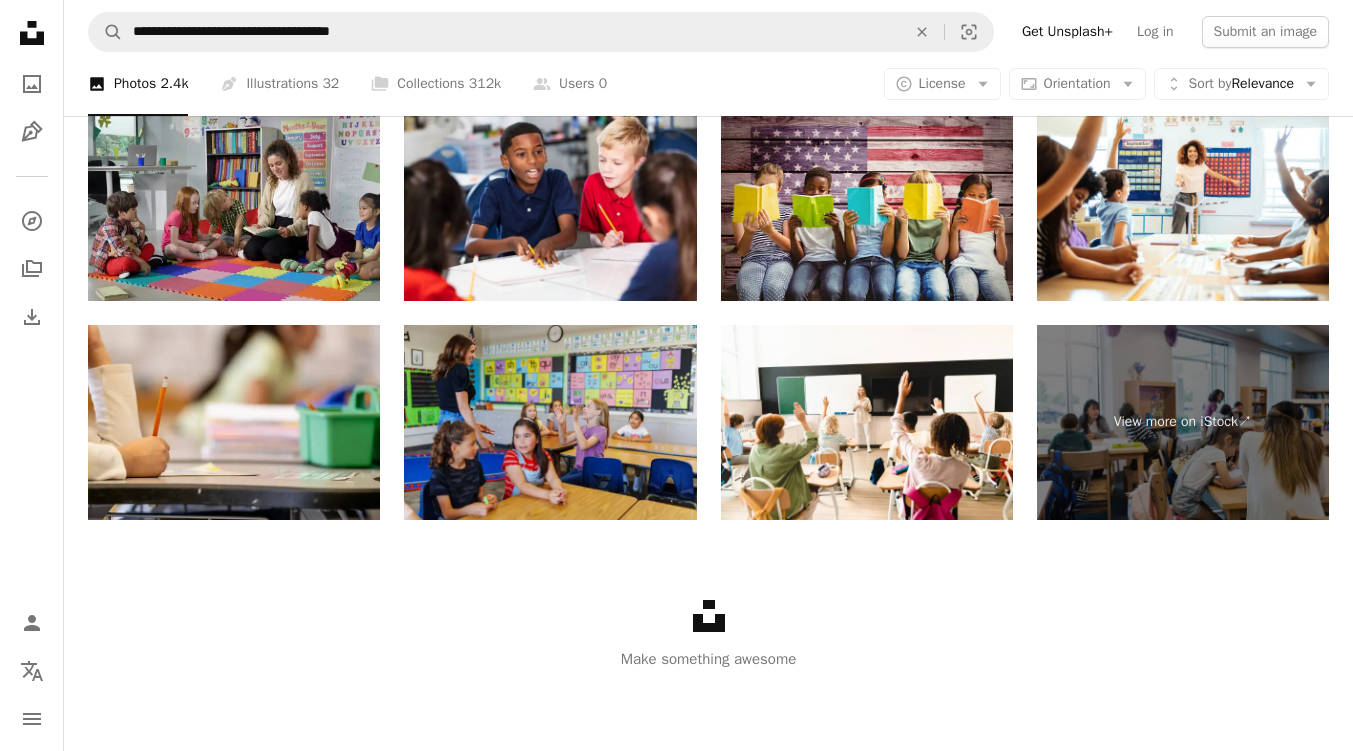 click on "Load more" at bounding box center (708, -71) 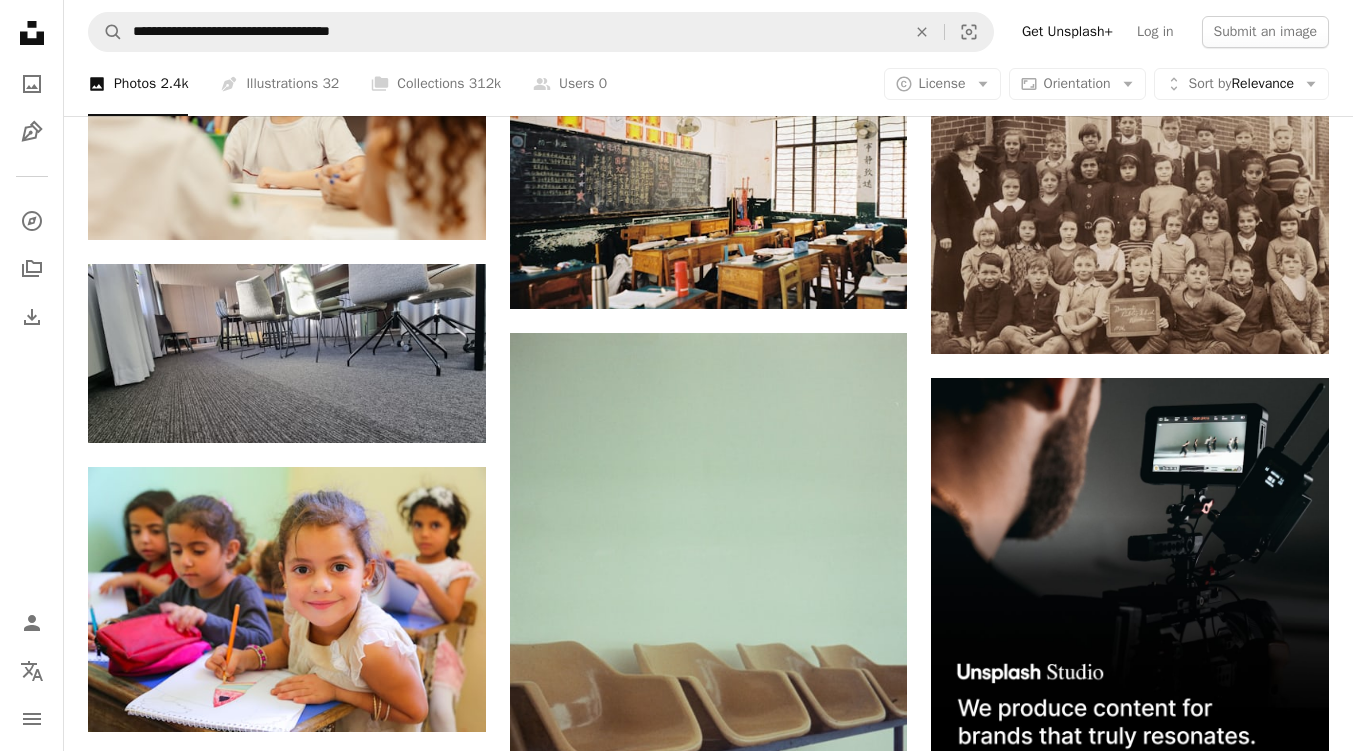 scroll, scrollTop: 2400, scrollLeft: 0, axis: vertical 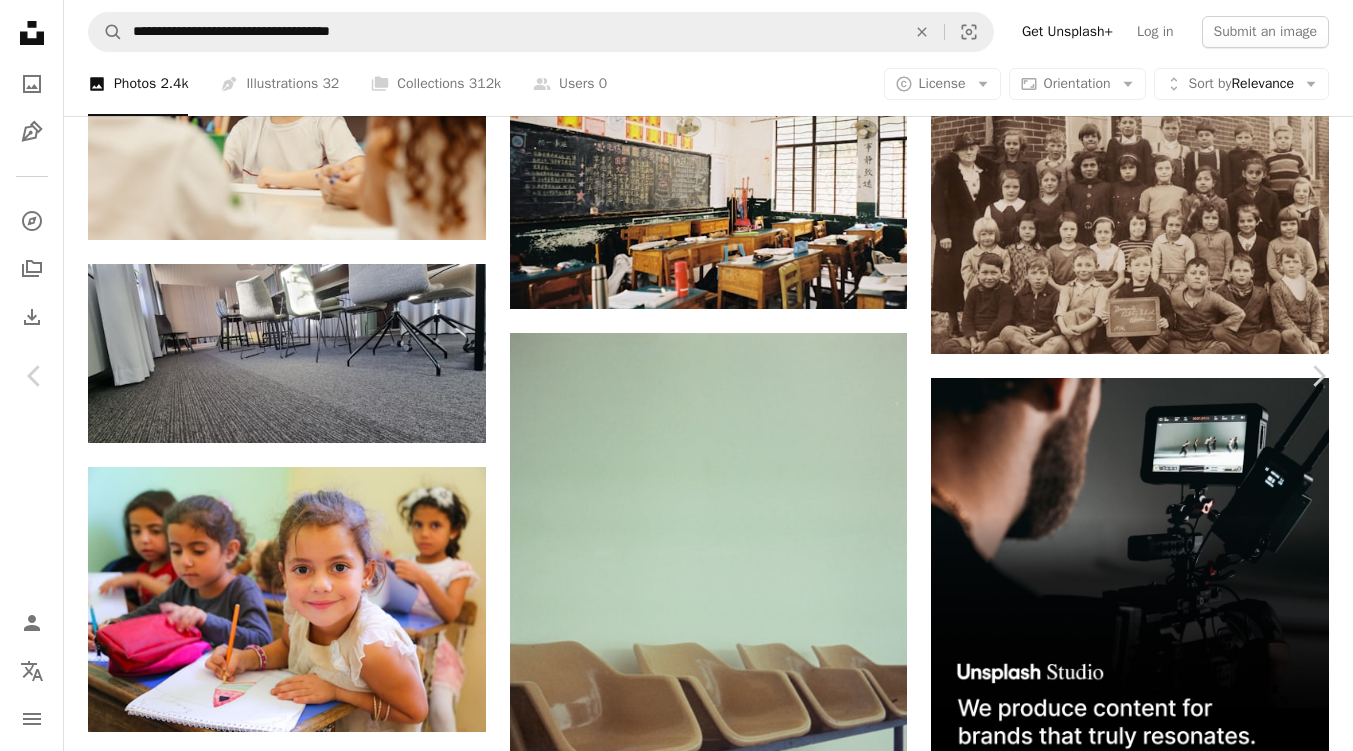 click on "Download free" at bounding box center (1154, 2191) 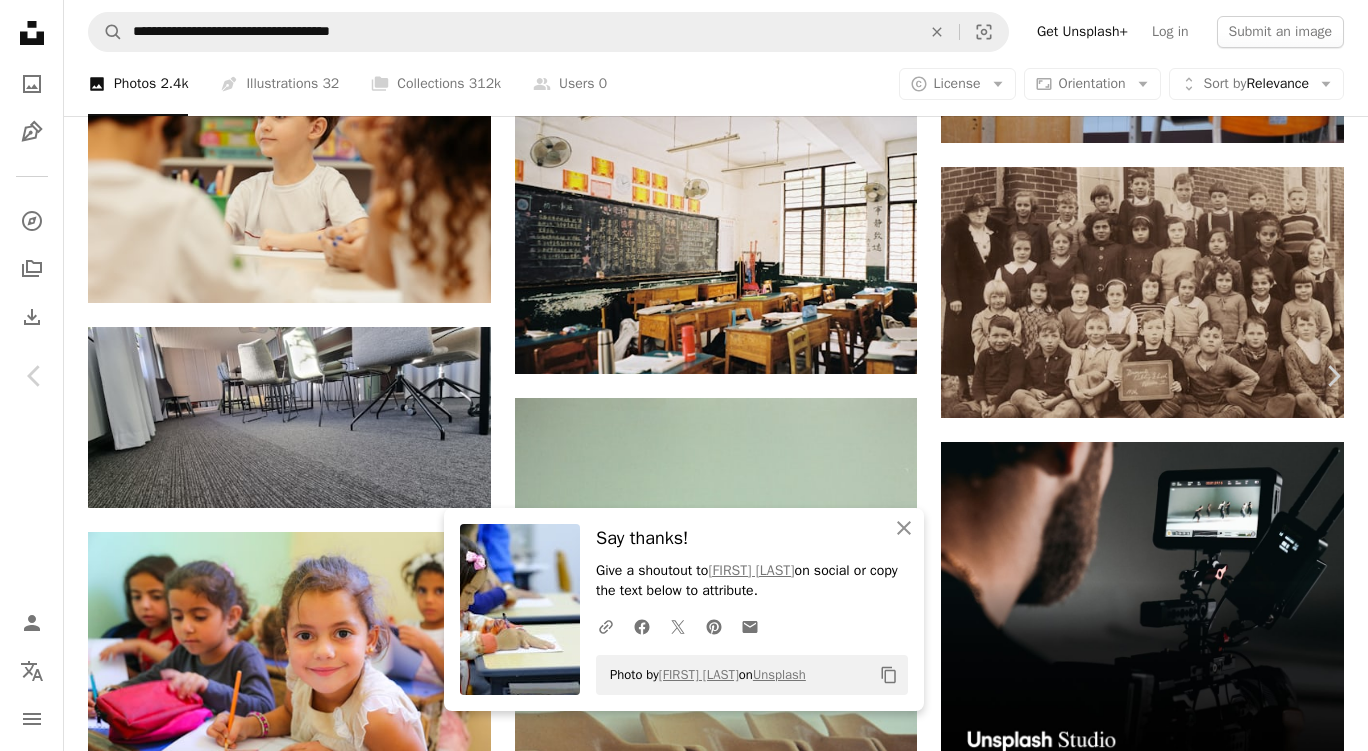 drag, startPoint x: 21, startPoint y: 20, endPoint x: 596, endPoint y: 302, distance: 640.4288 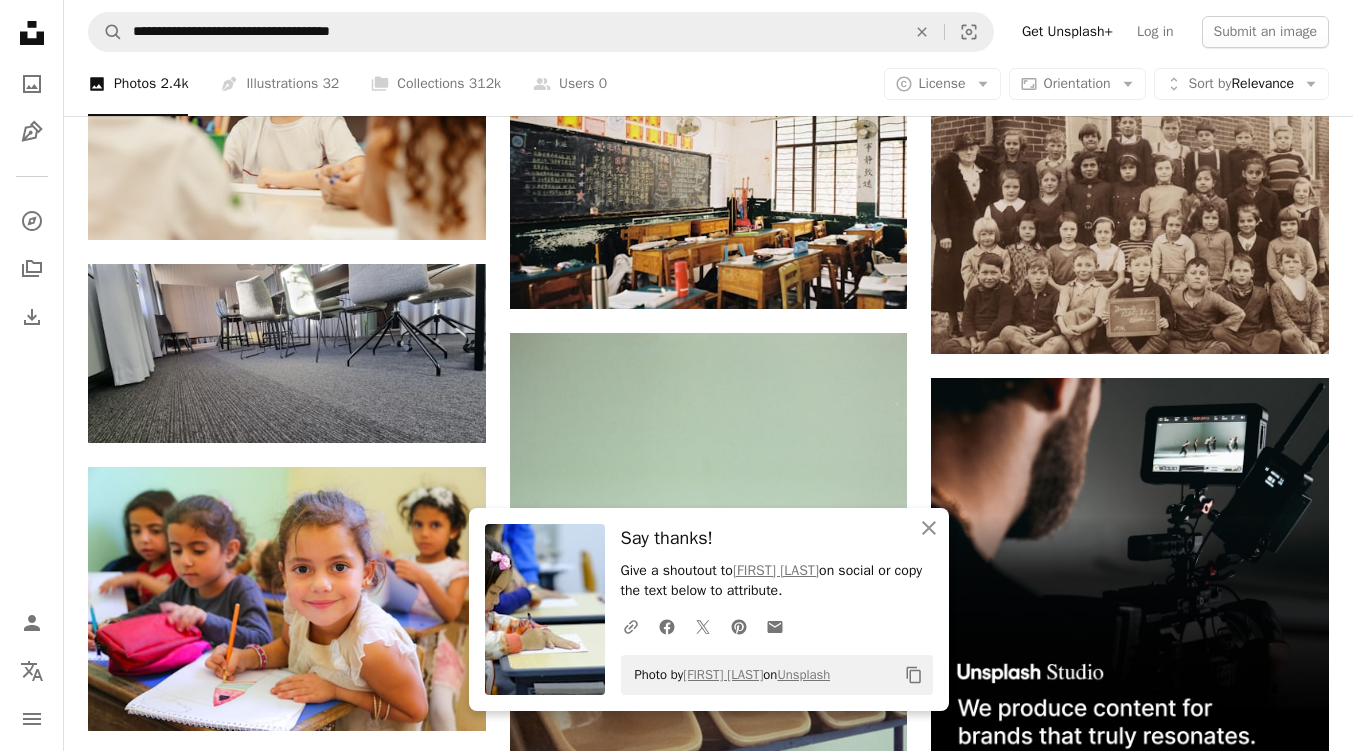 scroll, scrollTop: 1800, scrollLeft: 0, axis: vertical 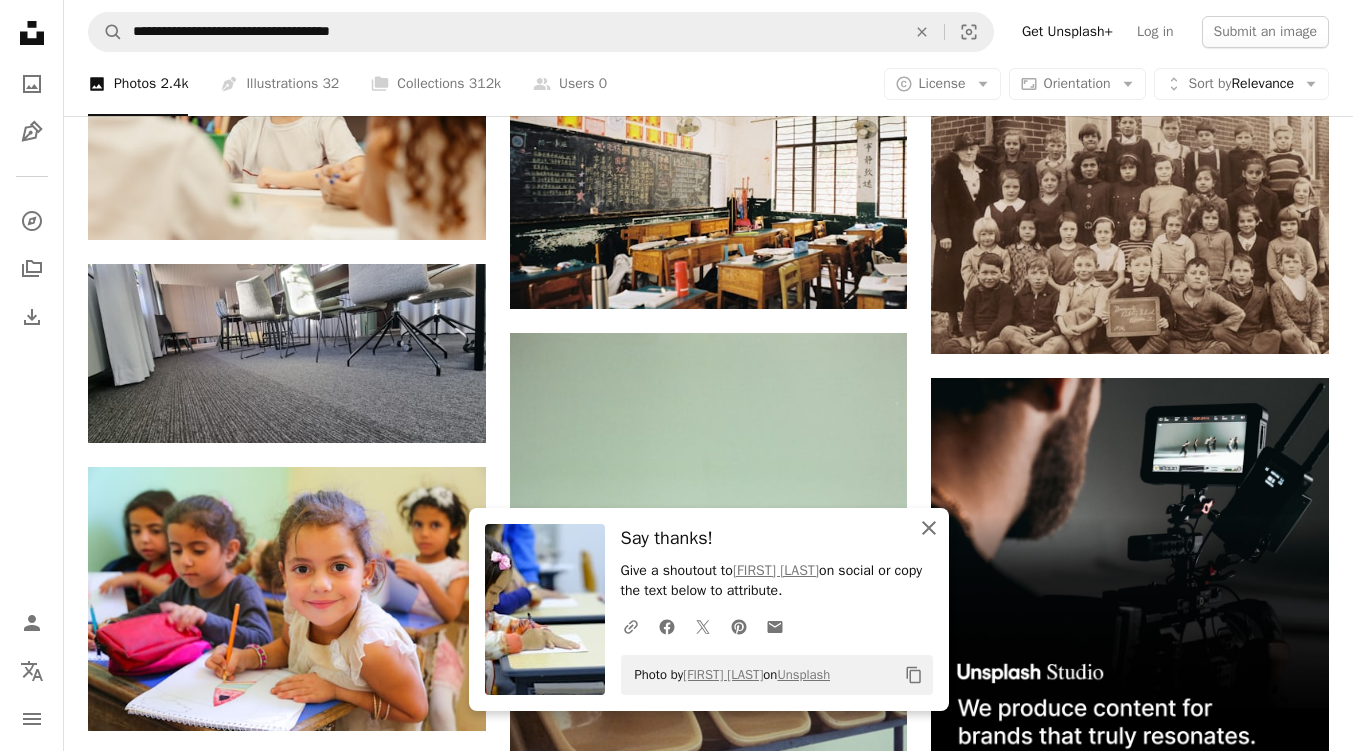click on "An X shape" 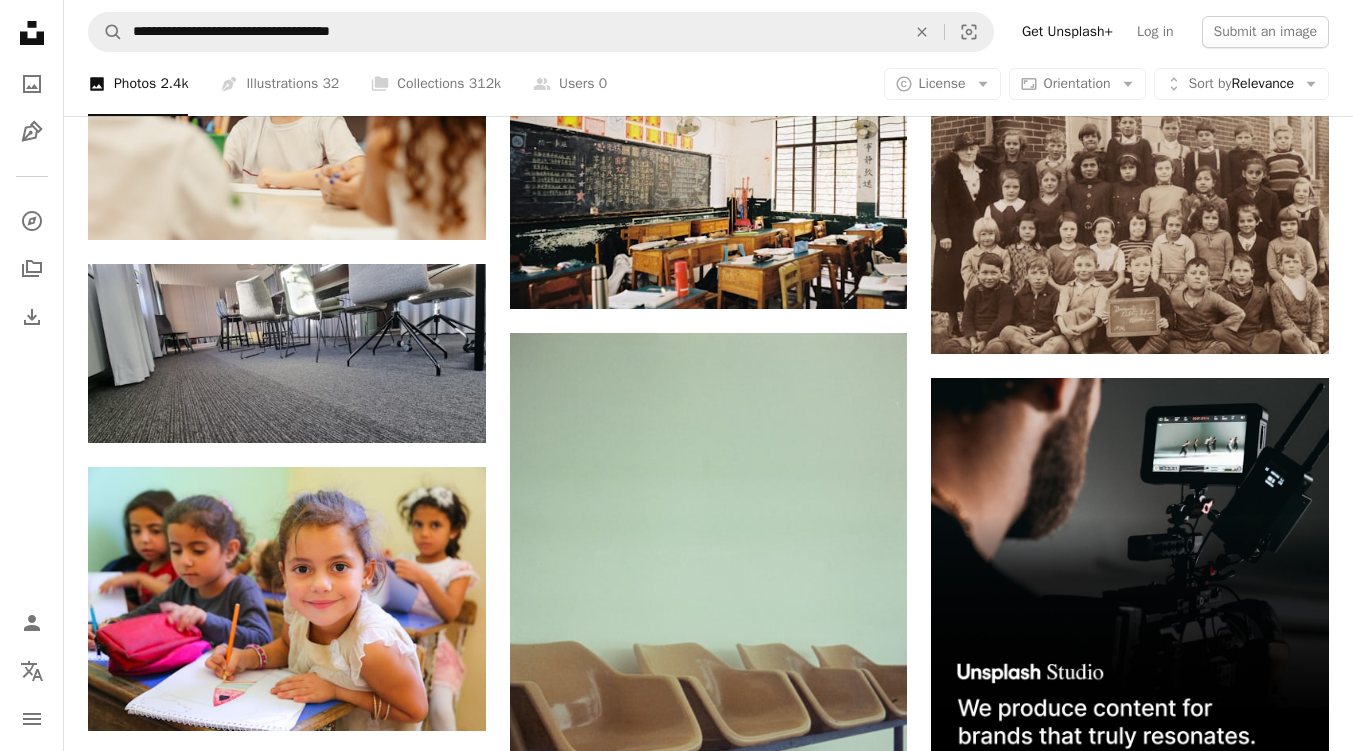 scroll, scrollTop: 1000, scrollLeft: 0, axis: vertical 